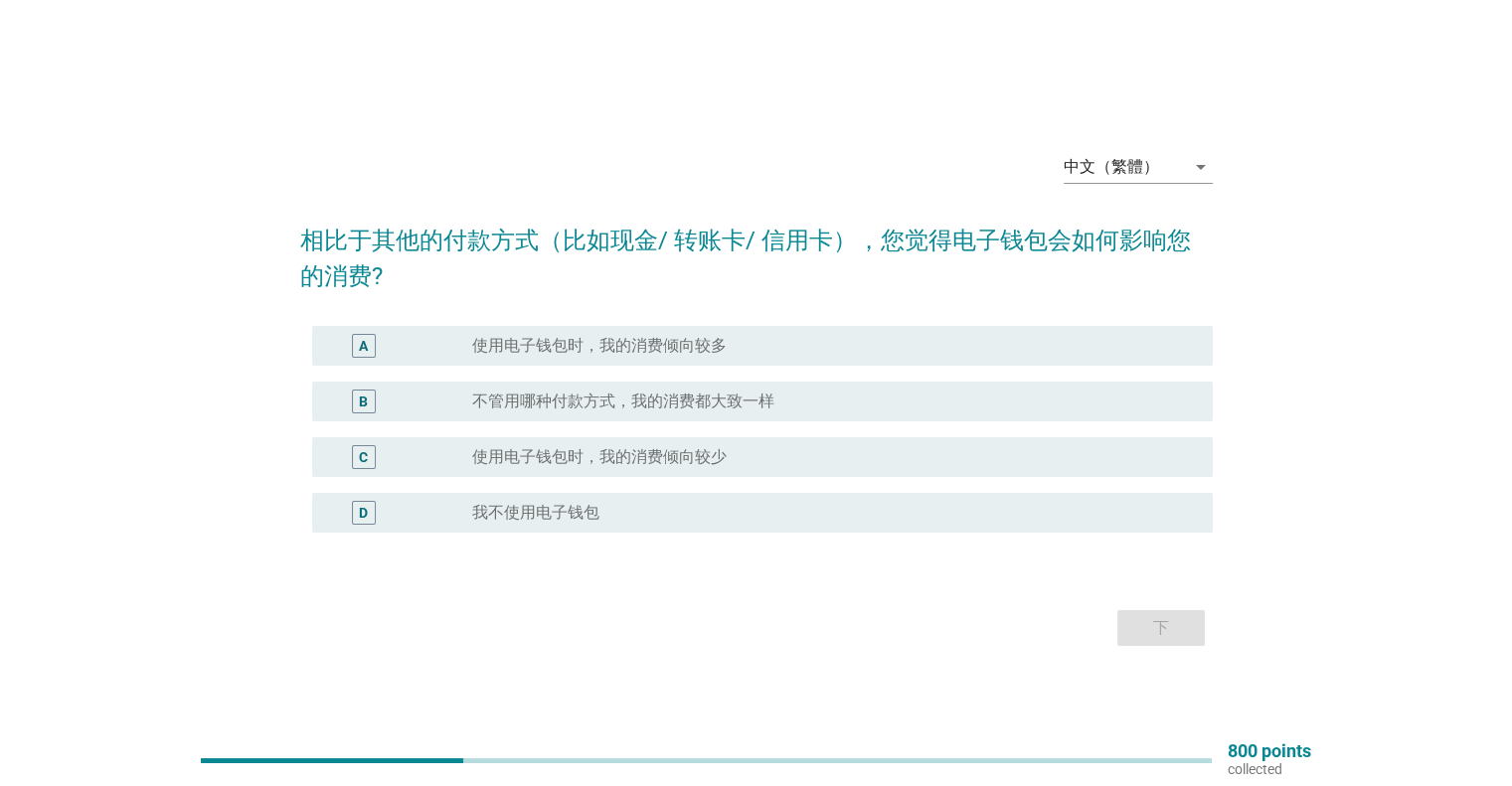 scroll, scrollTop: 52, scrollLeft: 0, axis: vertical 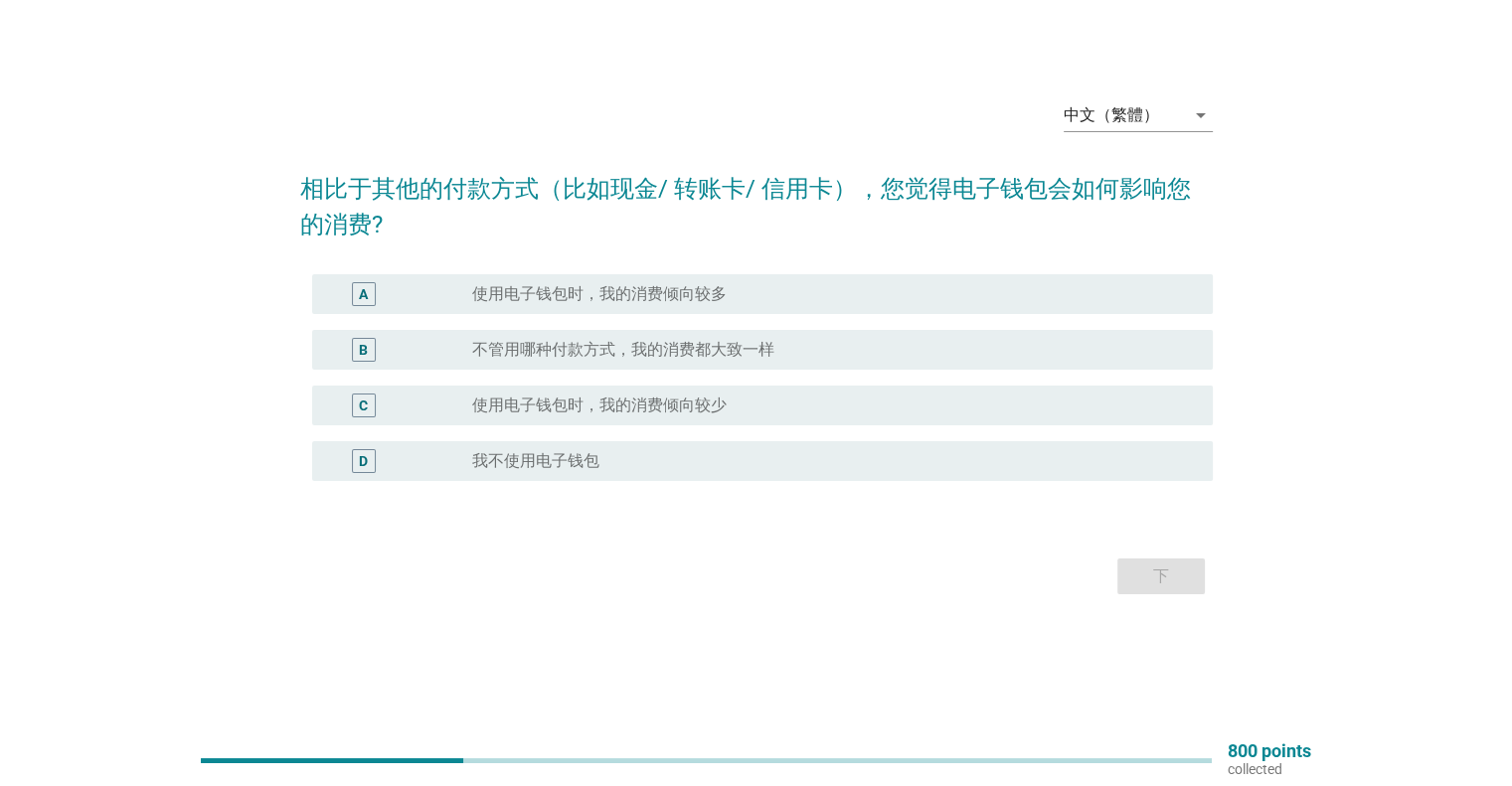 click on "不管用哪种付款方式，我的消费都大致一样" at bounding box center [623, 350] 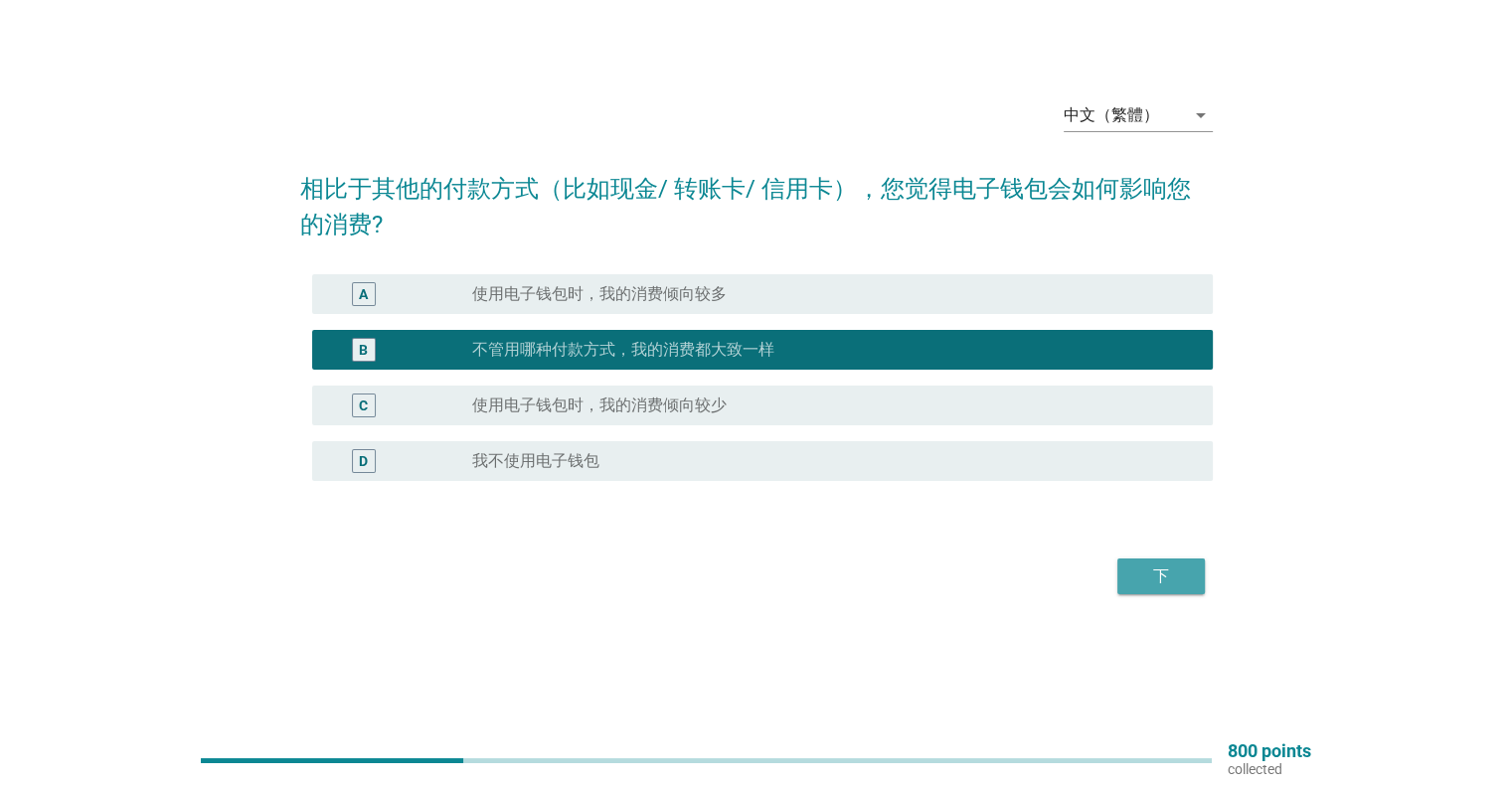 click on "下" at bounding box center [1161, 576] 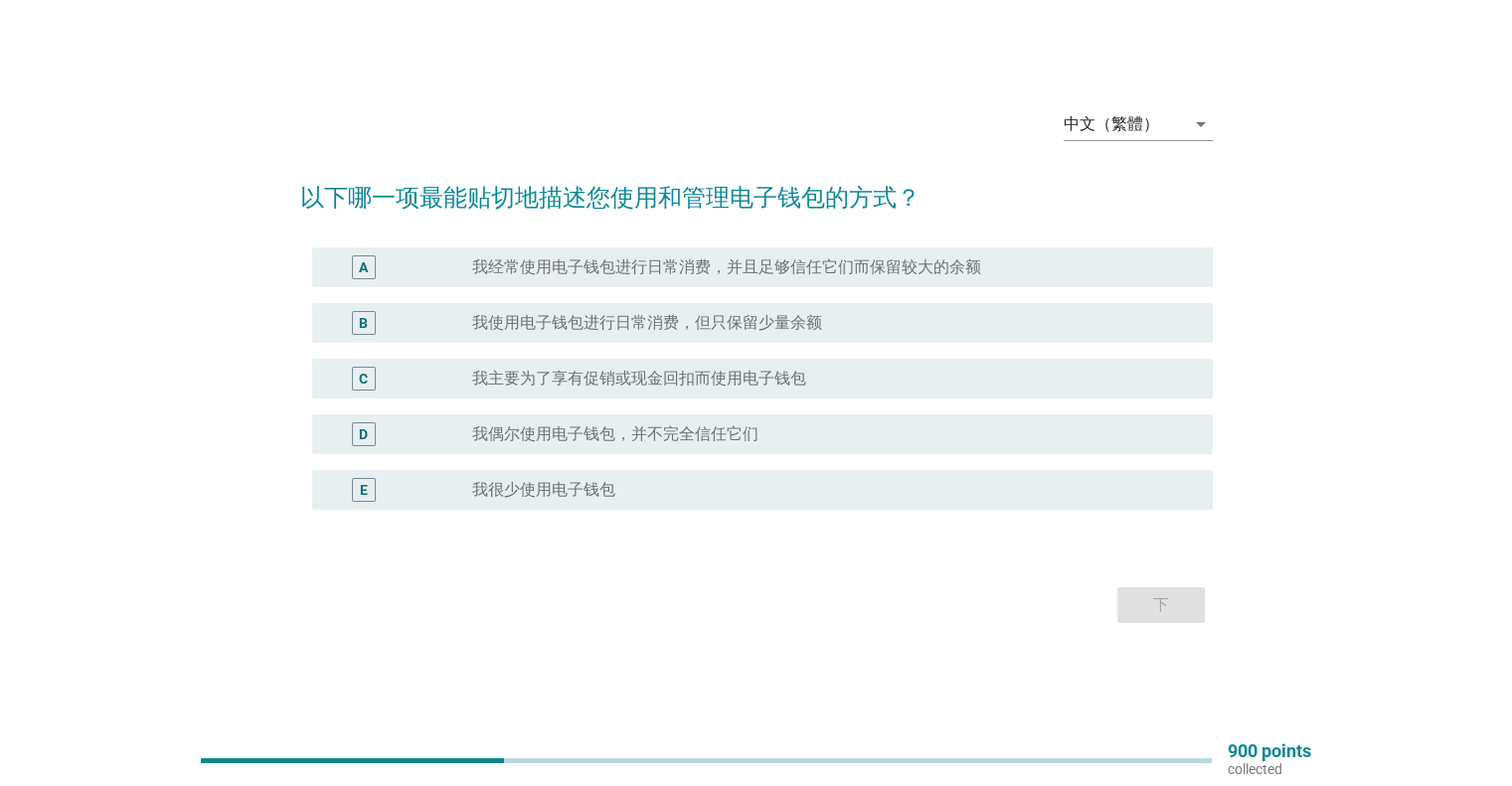 scroll, scrollTop: 52, scrollLeft: 0, axis: vertical 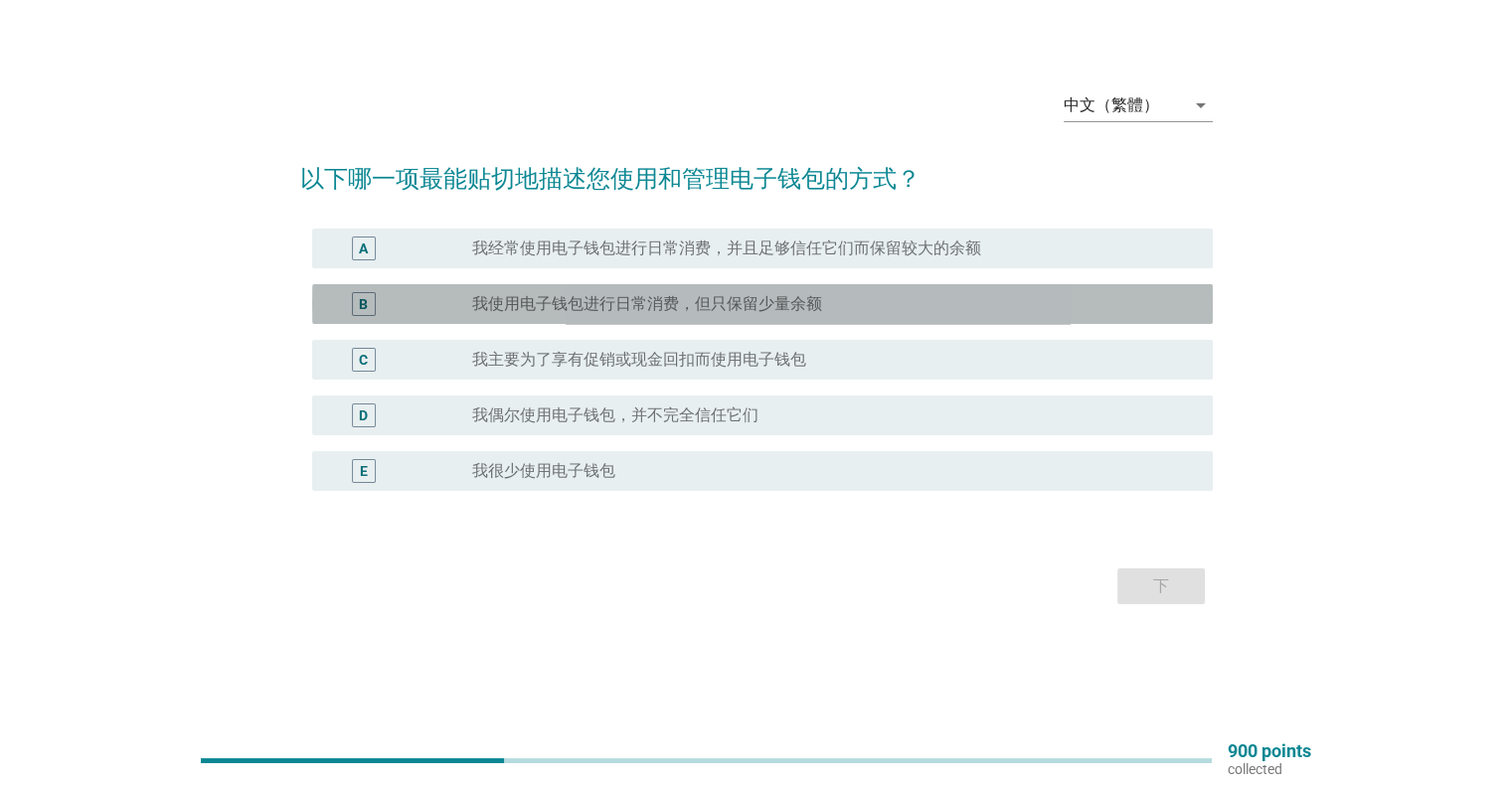 click on "我使用电子钱包进行日常消费，但只保留少量余额" at bounding box center (647, 304) 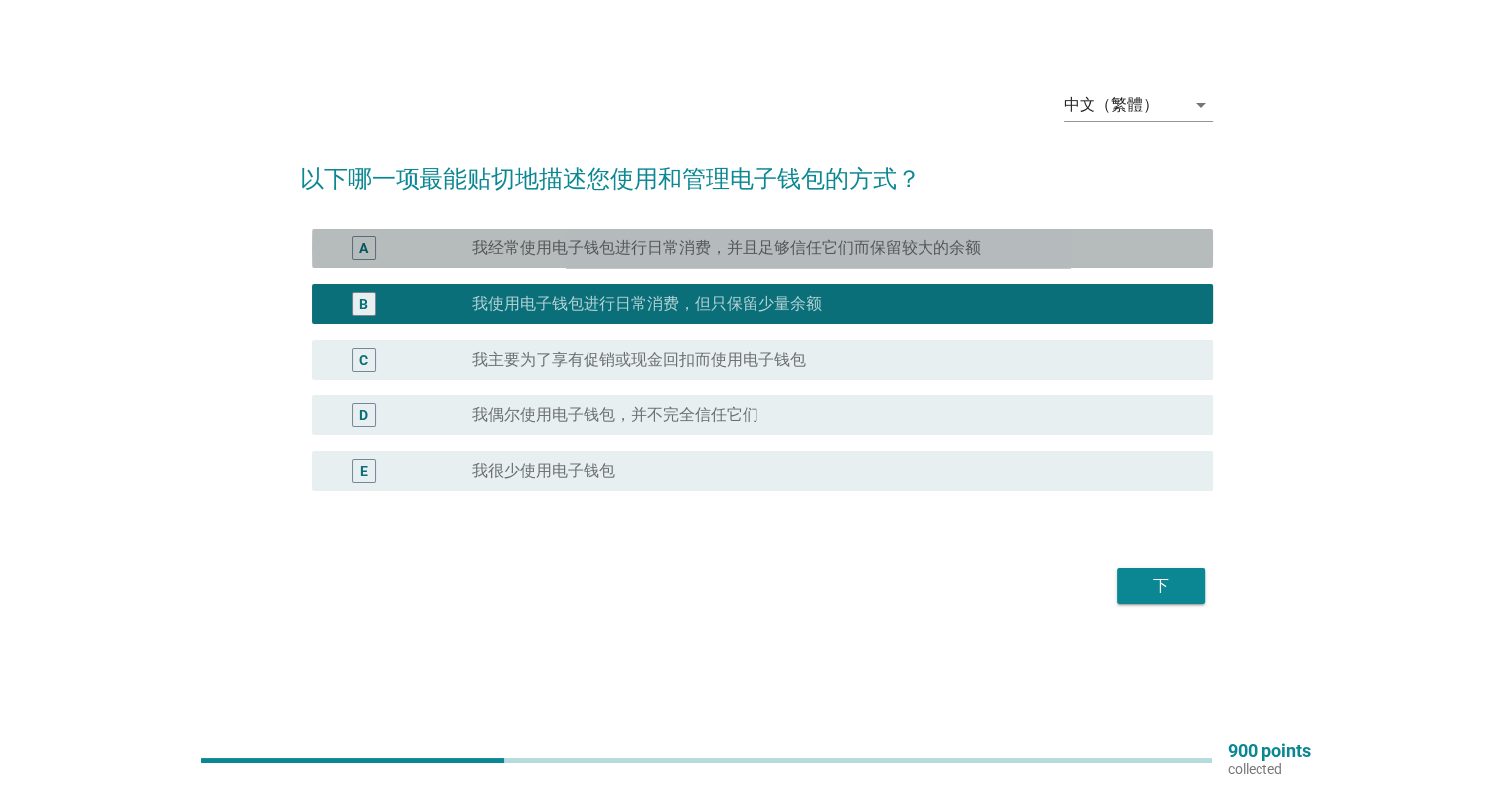click on "我经常使用电子钱包进行日常消费，并且足够信任它们而保留较大的余额" at bounding box center [727, 248] 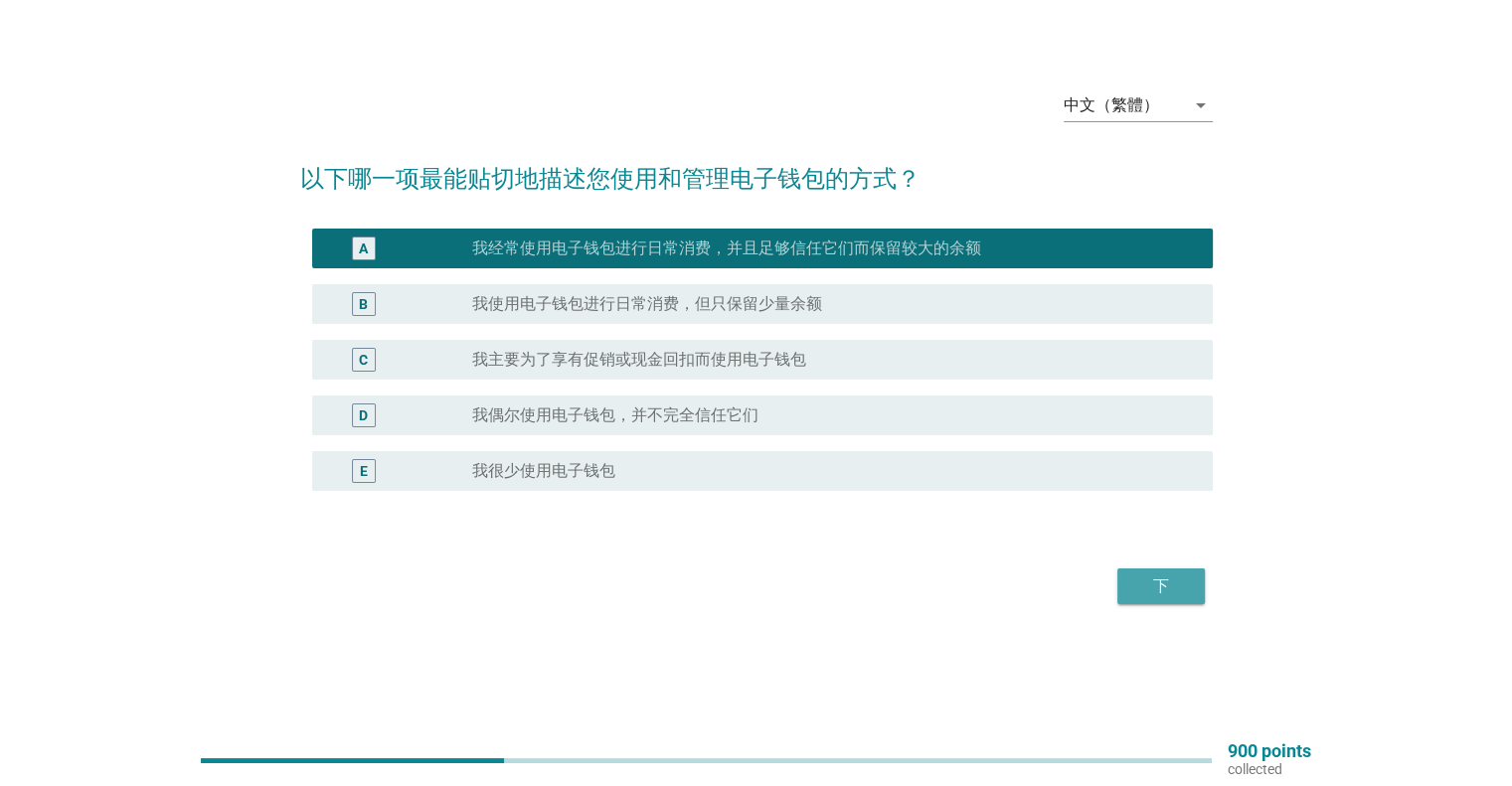 click on "下" at bounding box center (1161, 586) 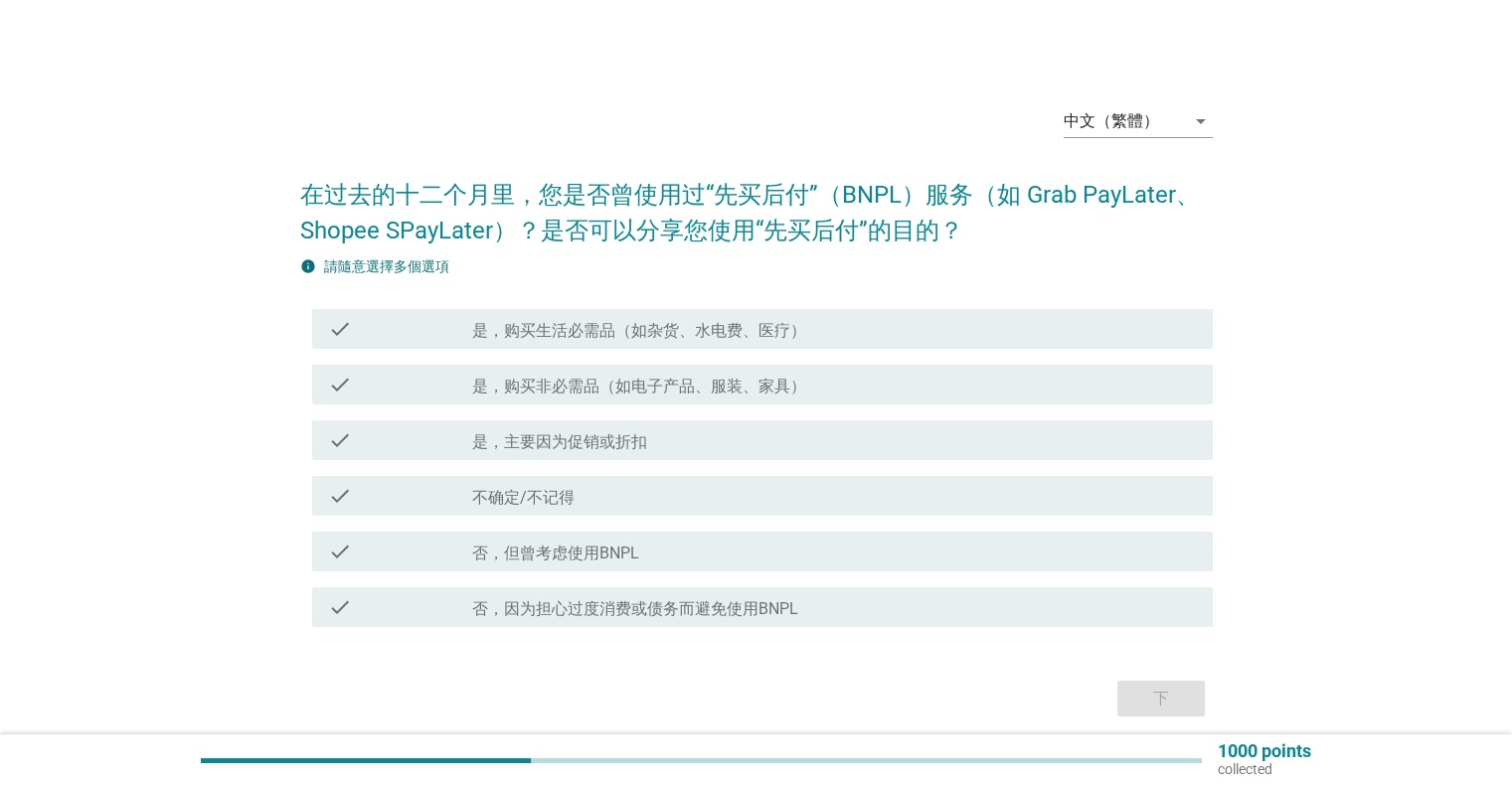 scroll, scrollTop: 77, scrollLeft: 0, axis: vertical 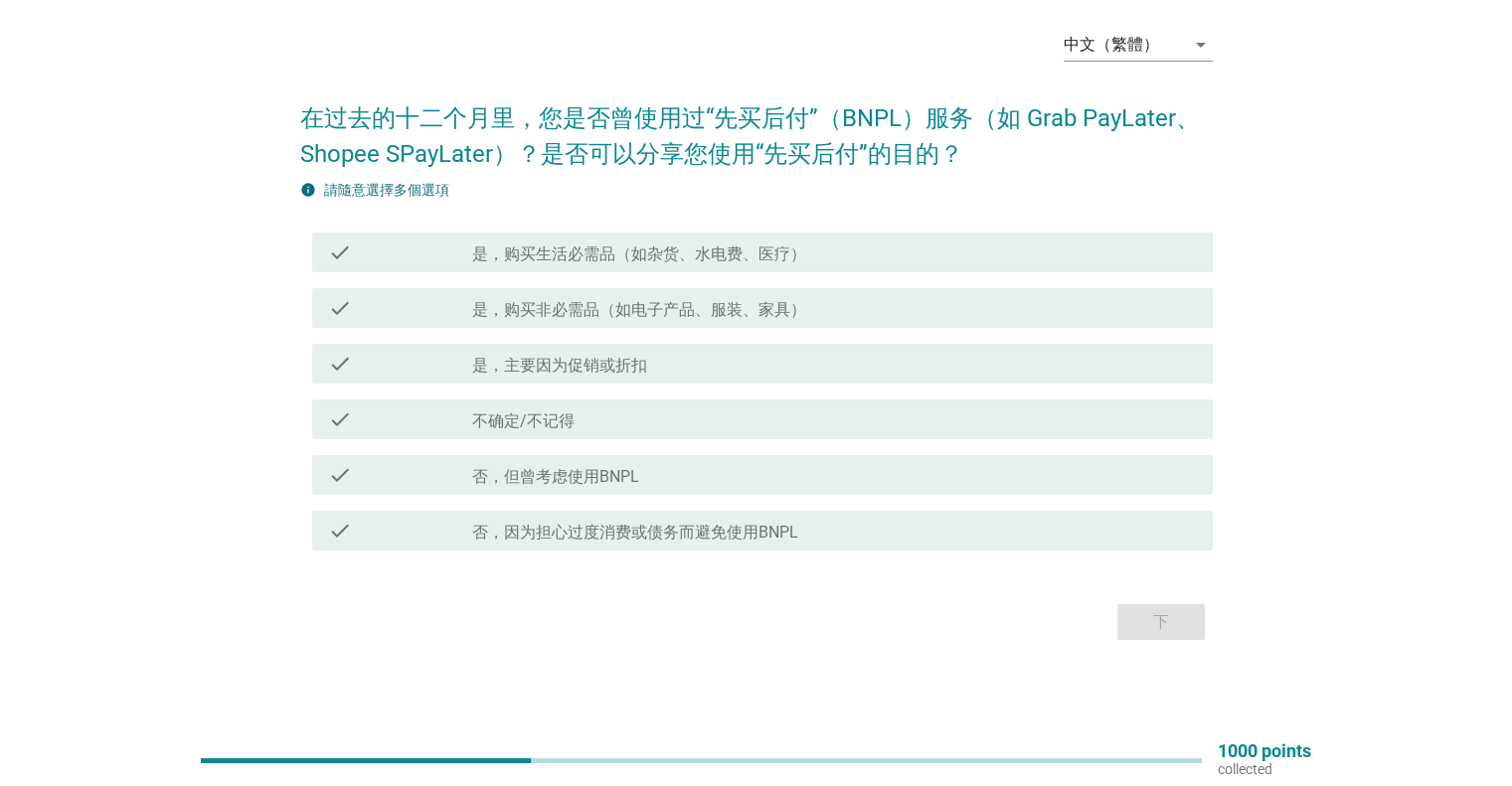 click on "否，因为担心过度消费或债务而避免使用BNPL" at bounding box center (635, 533) 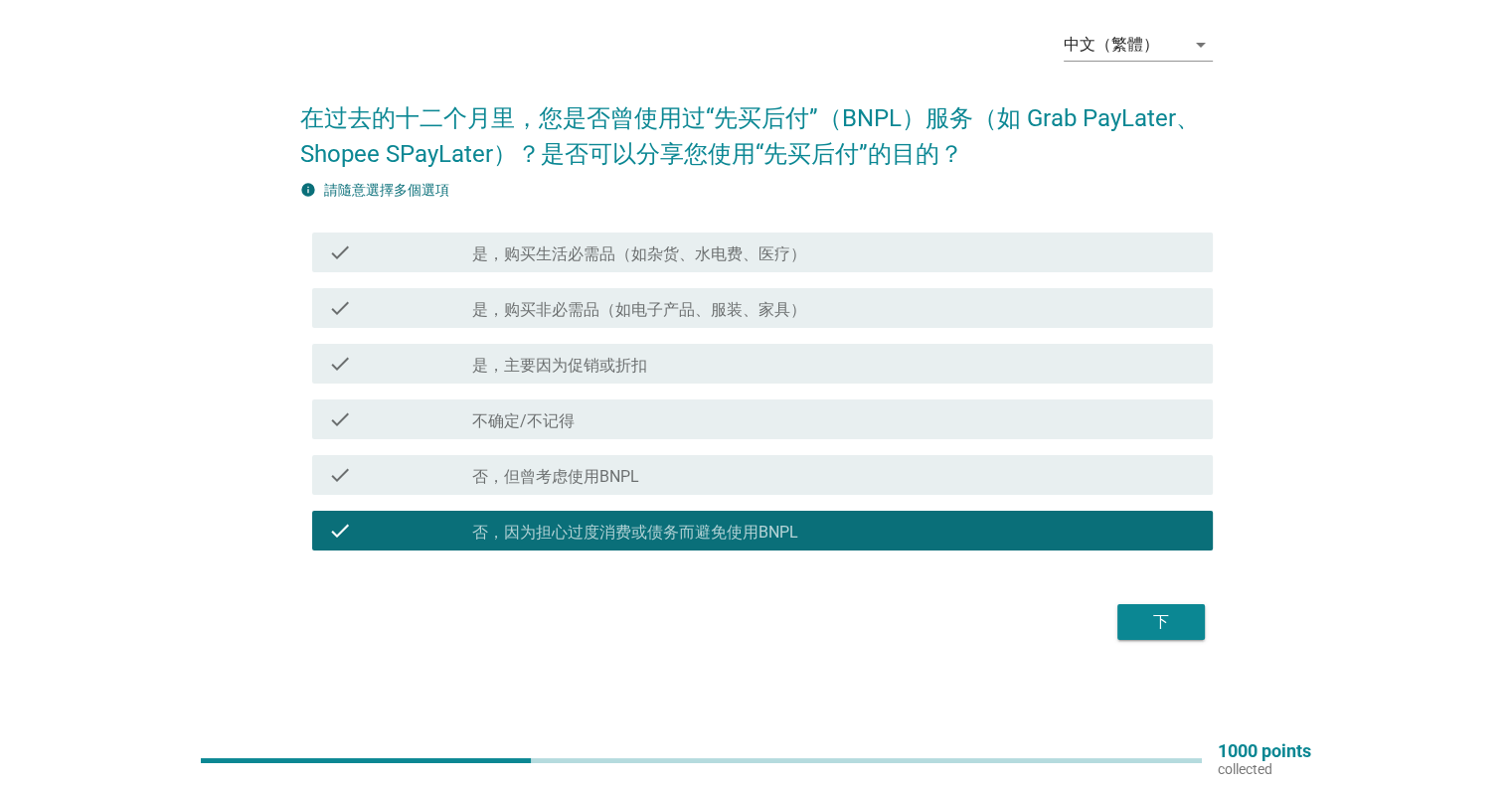 click on "下" at bounding box center [1161, 622] 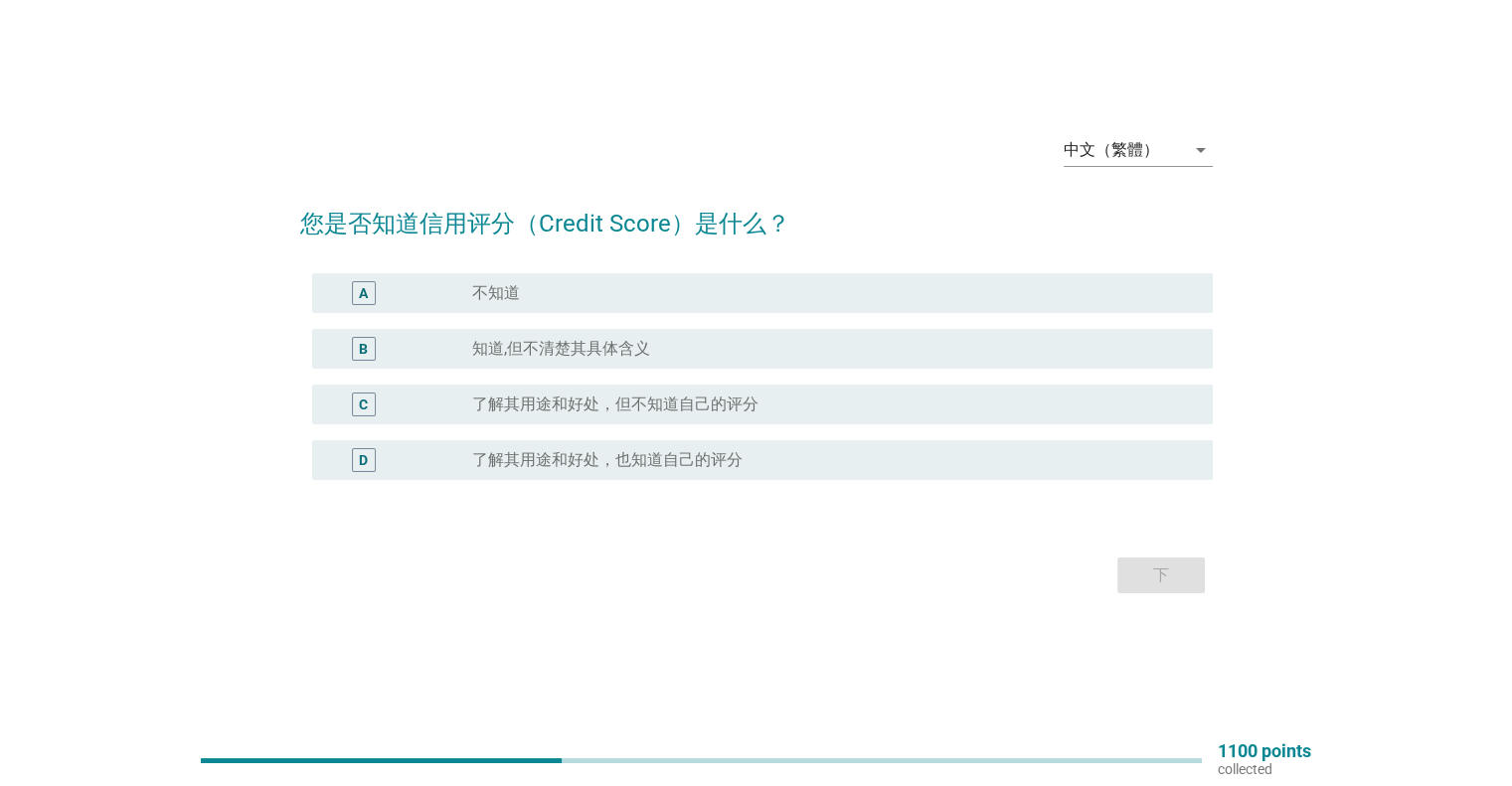 scroll, scrollTop: 52, scrollLeft: 0, axis: vertical 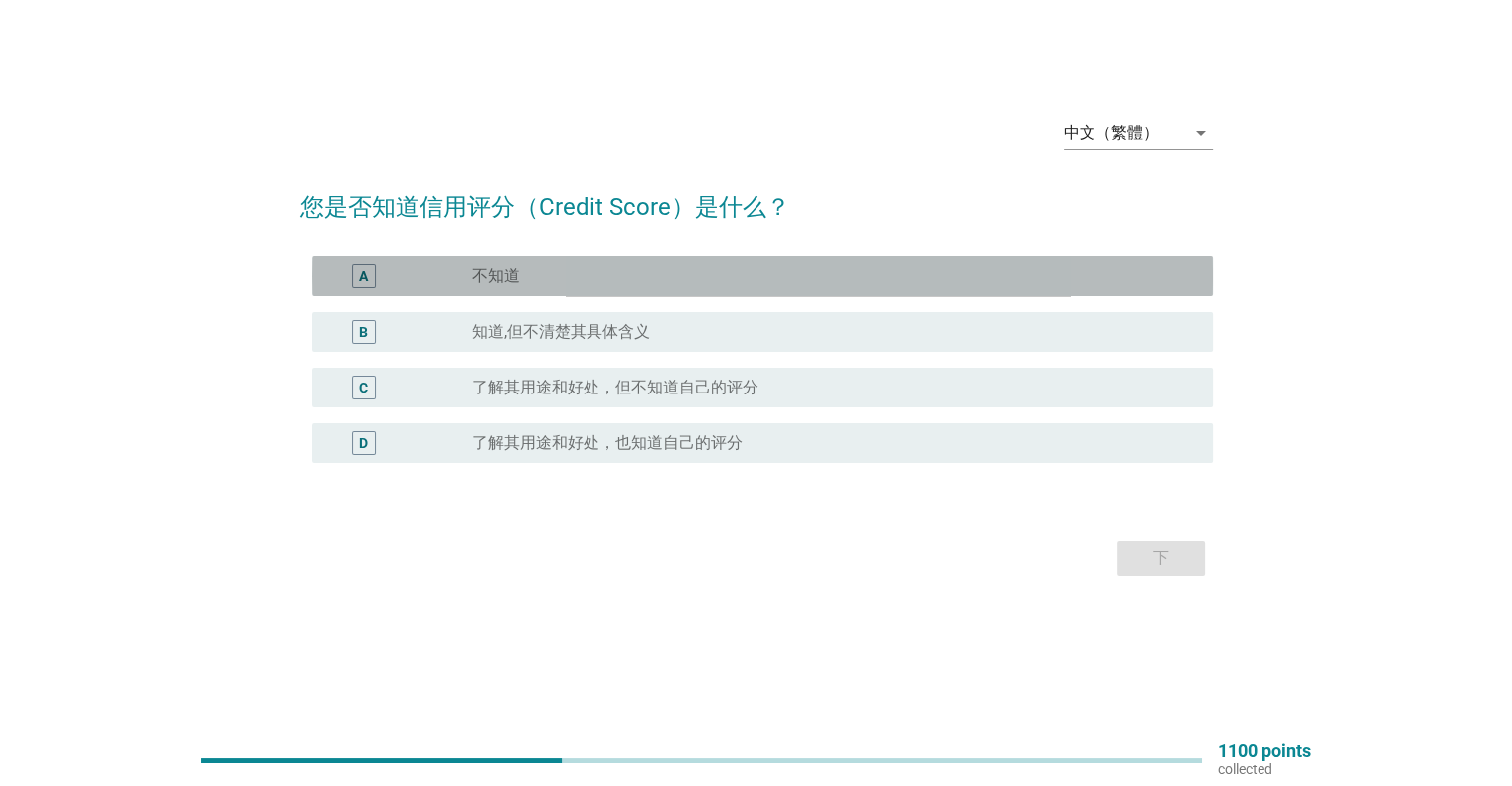 click on "不知道" at bounding box center (496, 276) 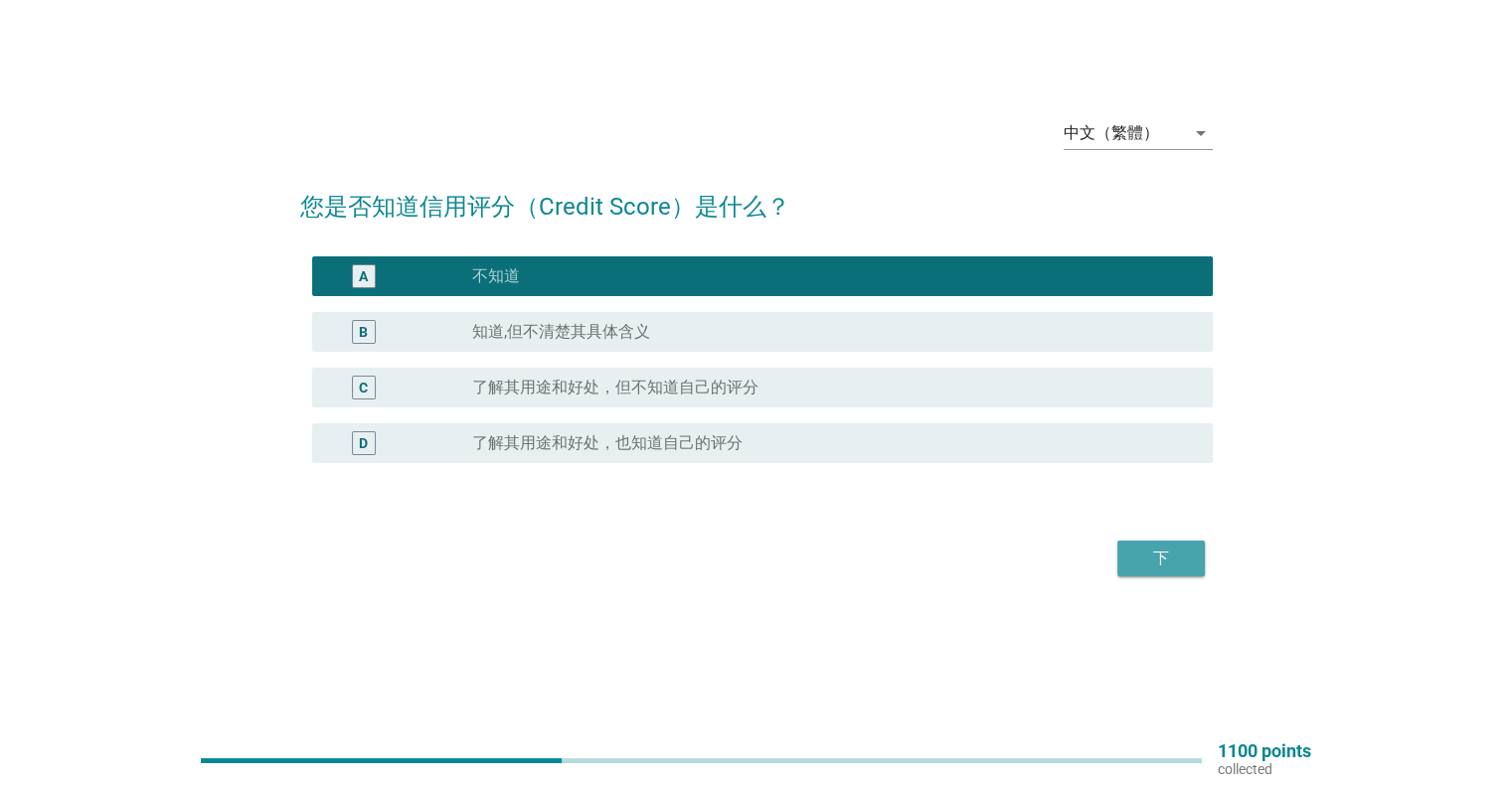 click on "下" at bounding box center (1161, 558) 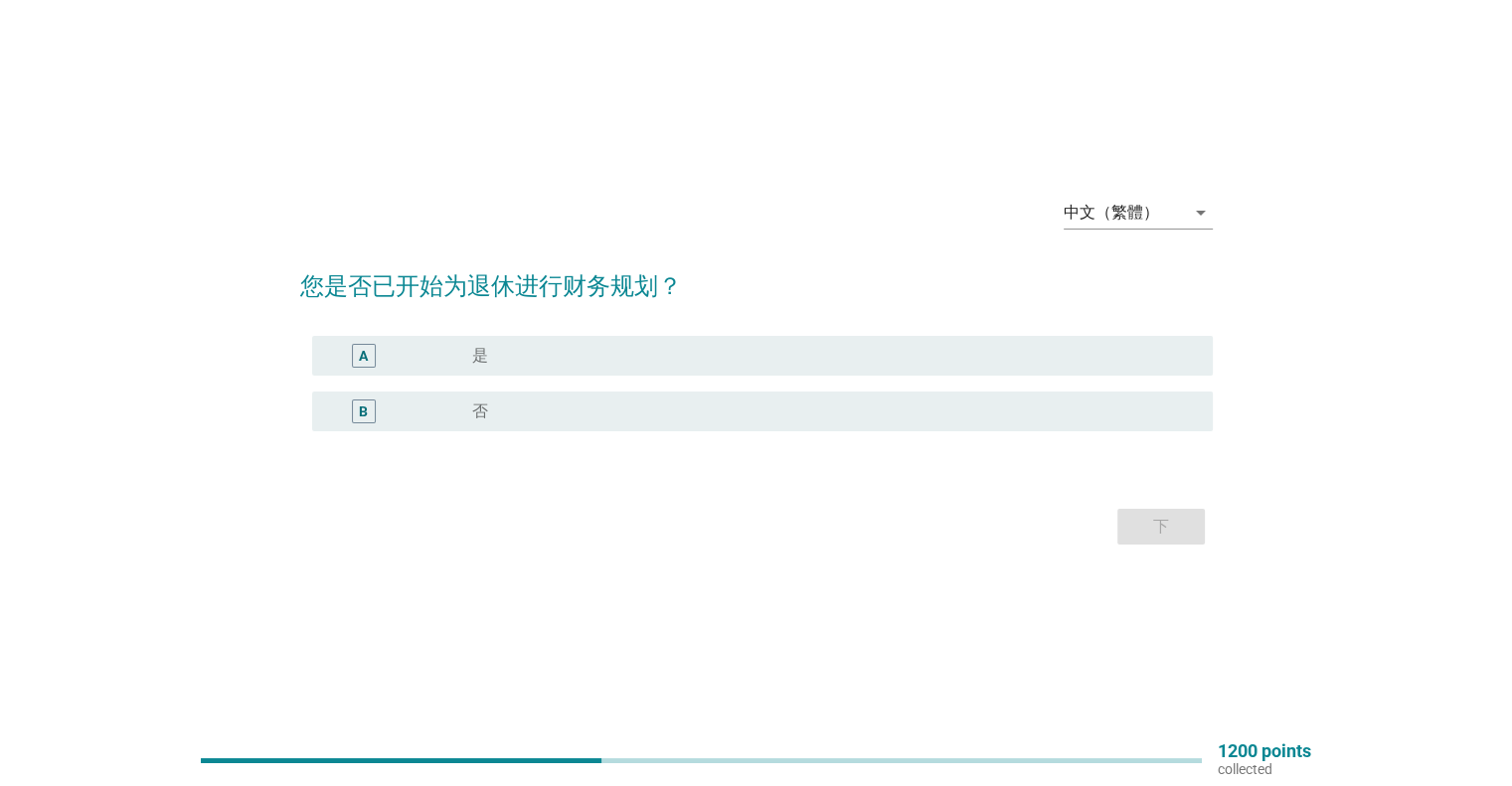 scroll, scrollTop: 52, scrollLeft: 0, axis: vertical 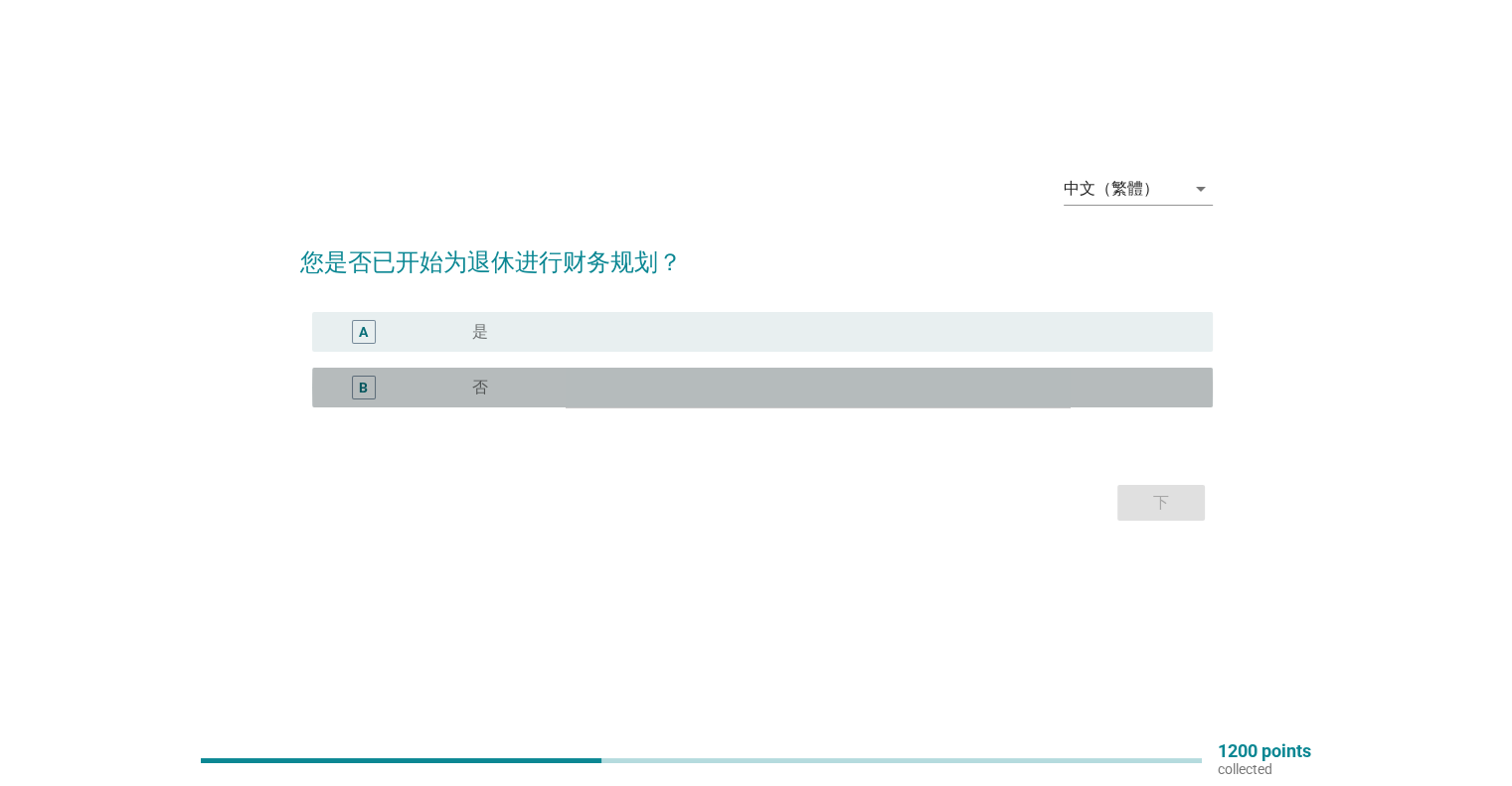click on "radio_button_unchecked 否" at bounding box center [826, 388] 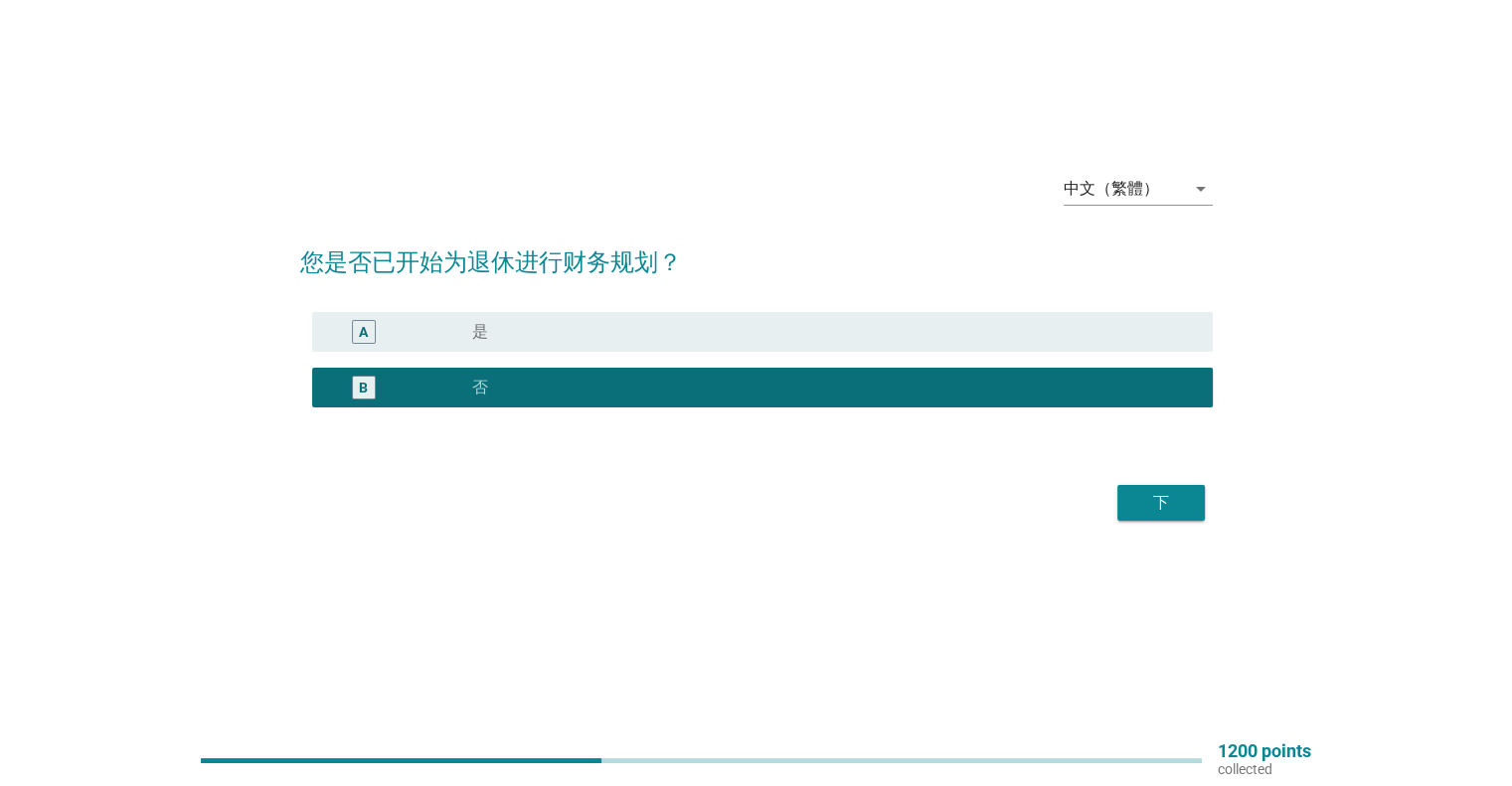 click on "下" at bounding box center [1161, 503] 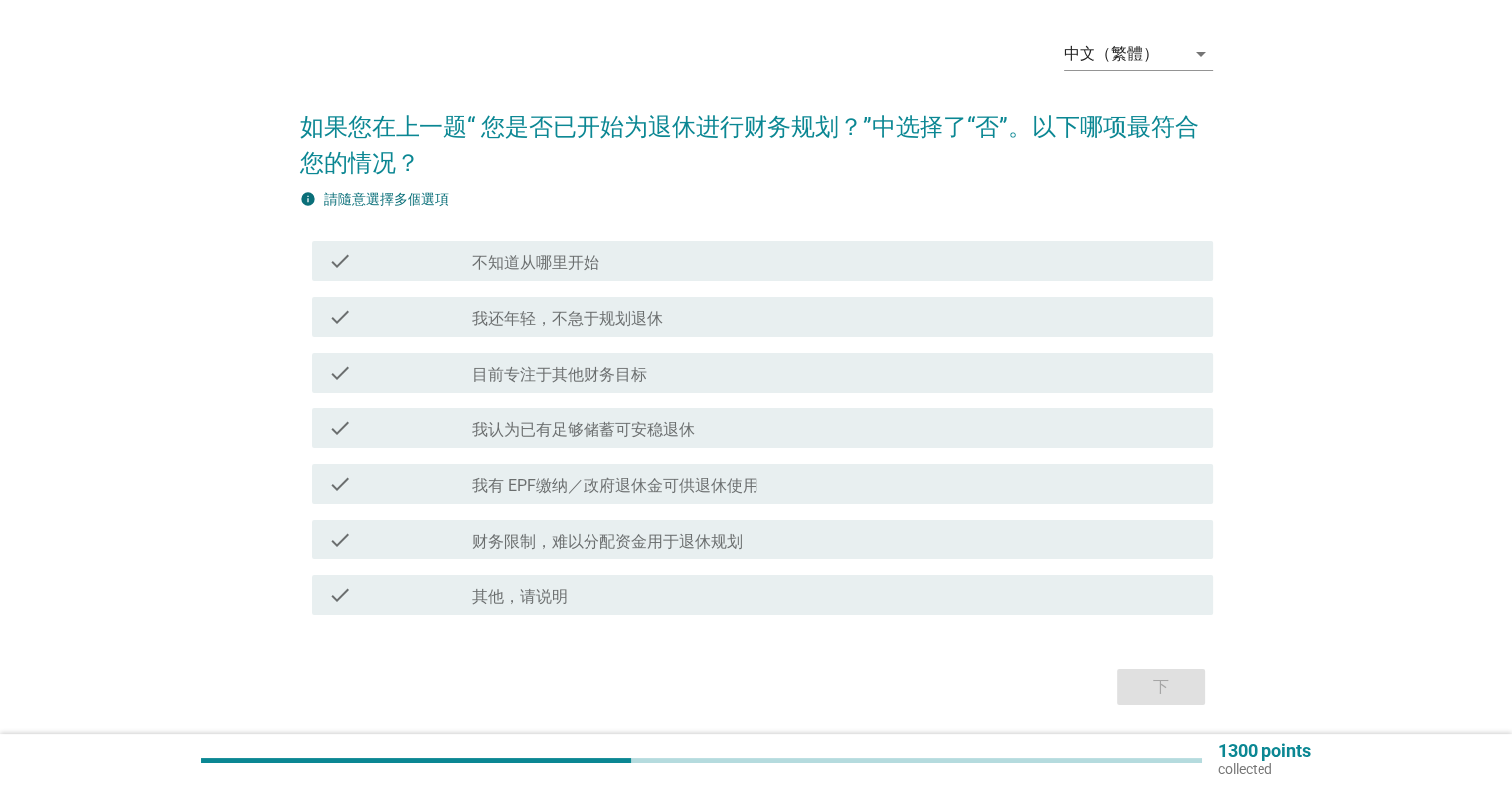 scroll, scrollTop: 99, scrollLeft: 0, axis: vertical 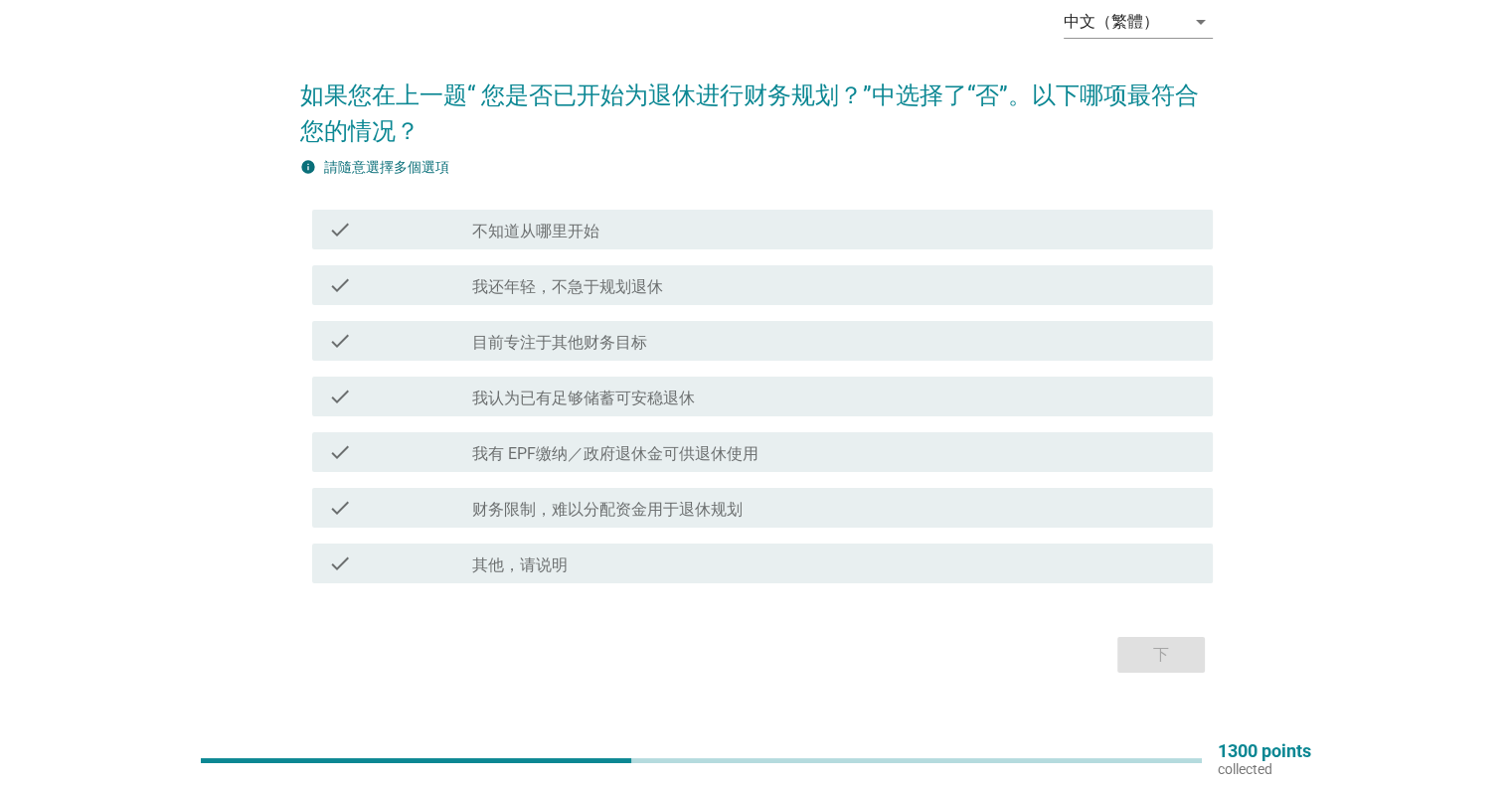 click on "财务限制，难以分配资金用于退休规划" at bounding box center (607, 510) 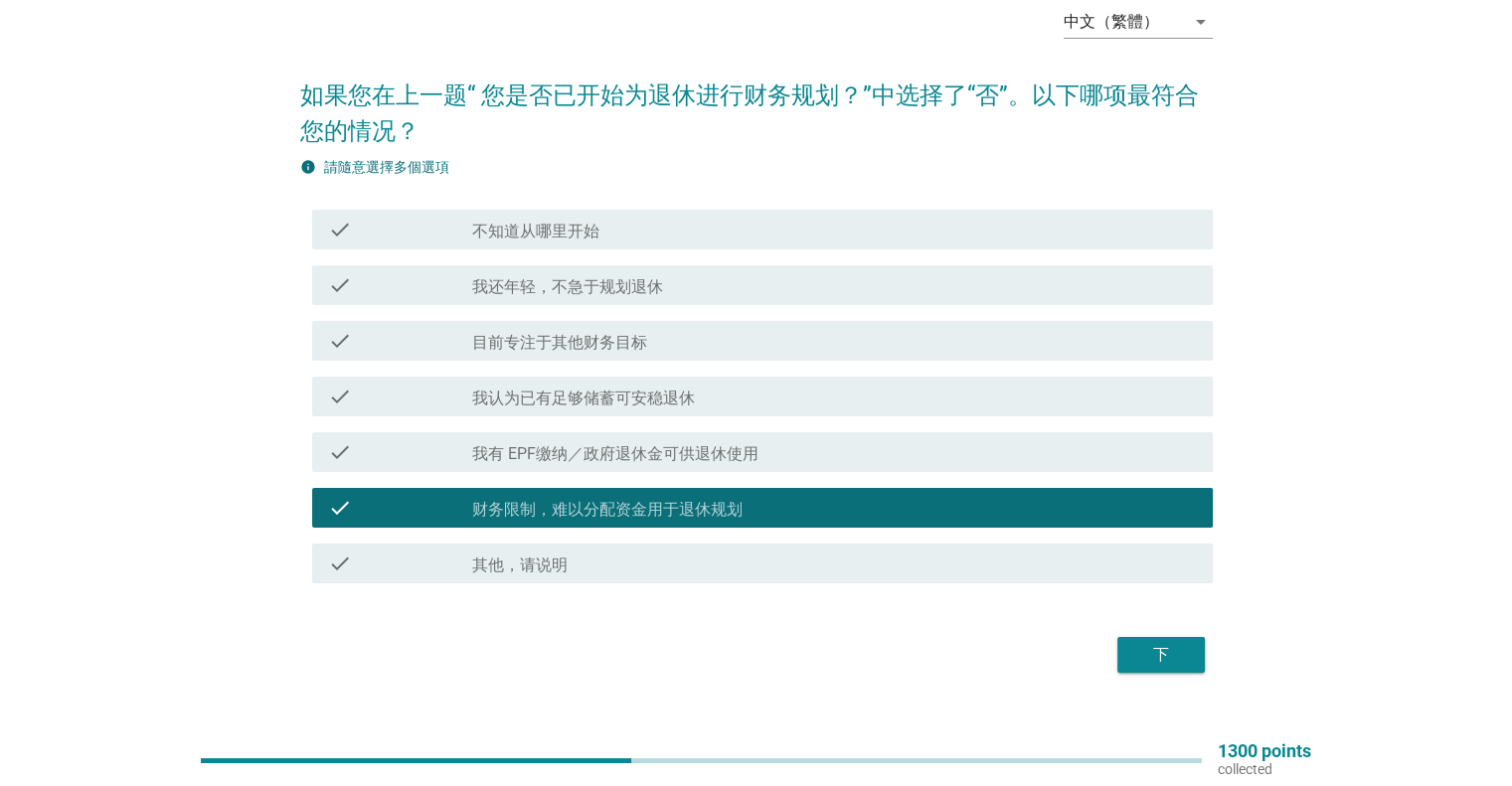 click on "下" at bounding box center (1161, 655) 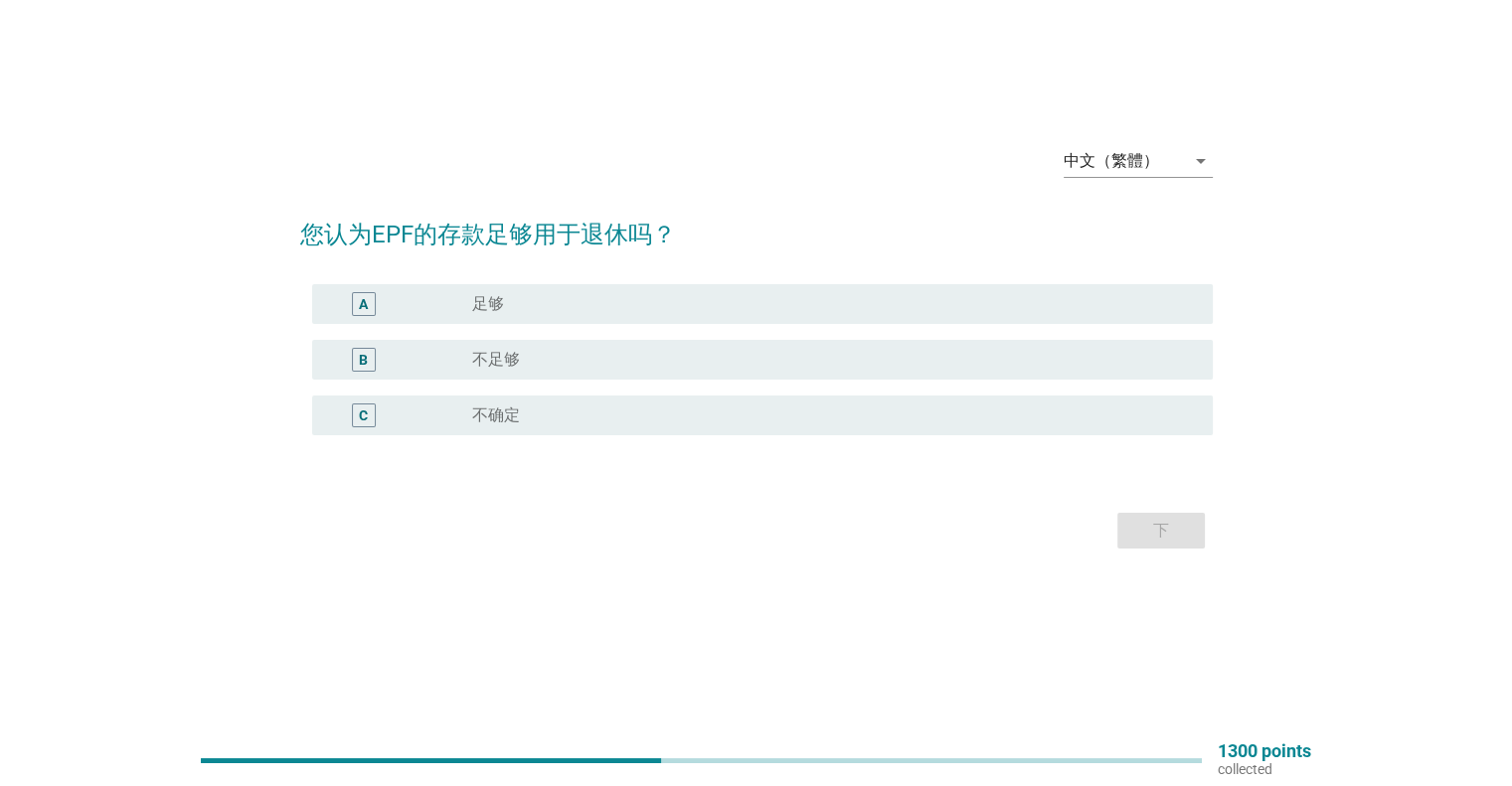 scroll, scrollTop: 0, scrollLeft: 0, axis: both 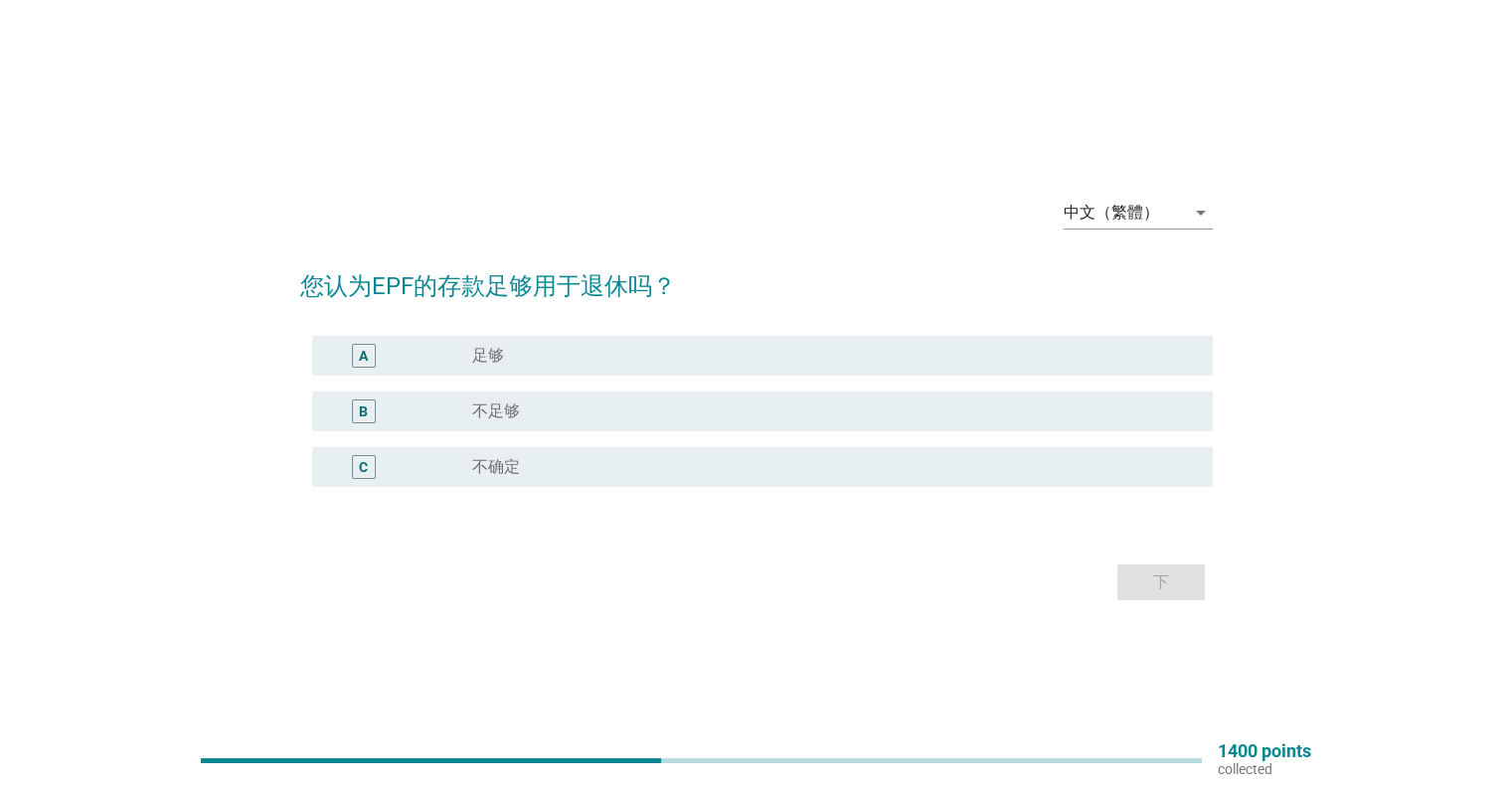 click on "不足够" at bounding box center [496, 411] 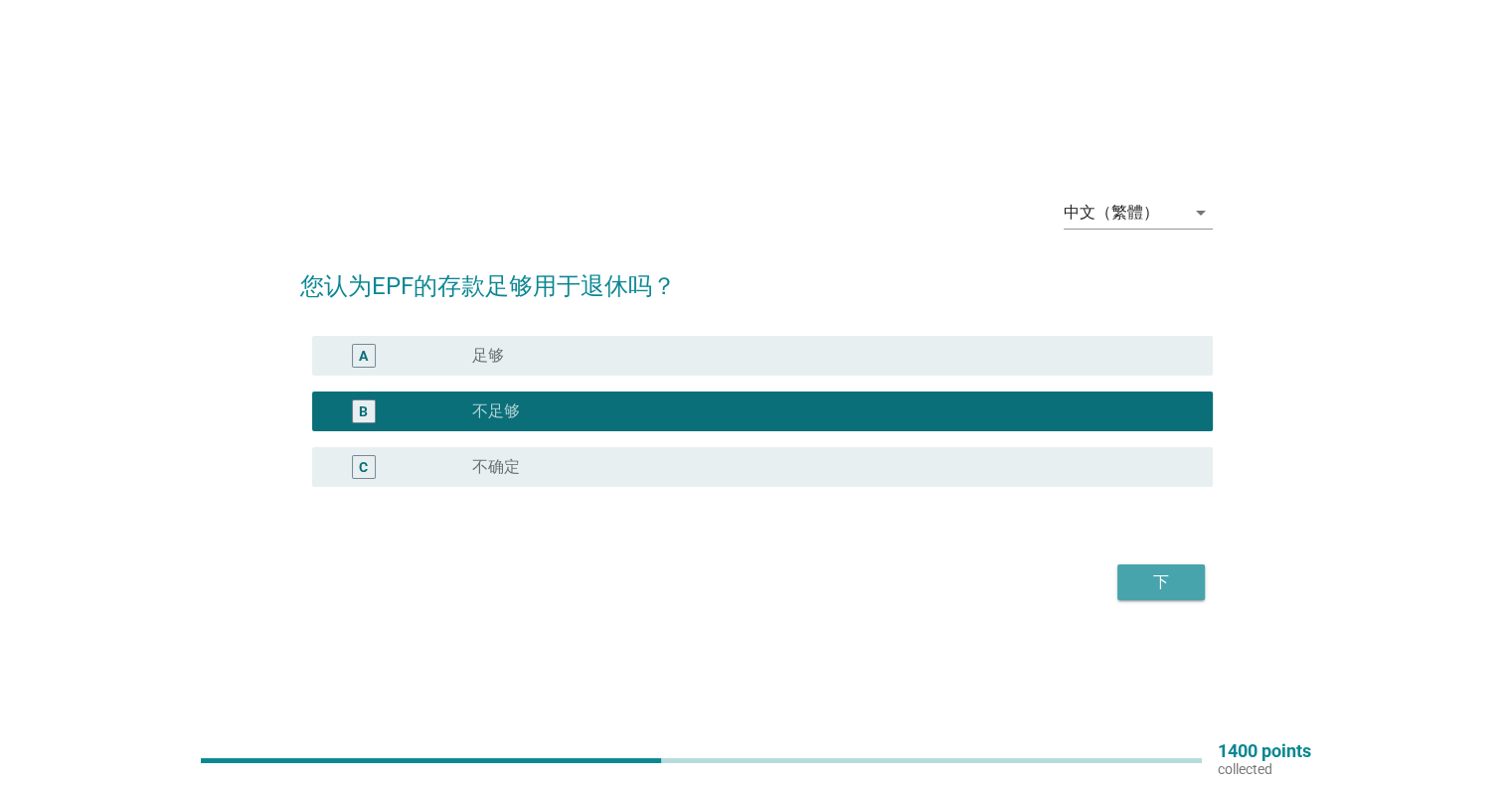 click on "下" at bounding box center [1161, 582] 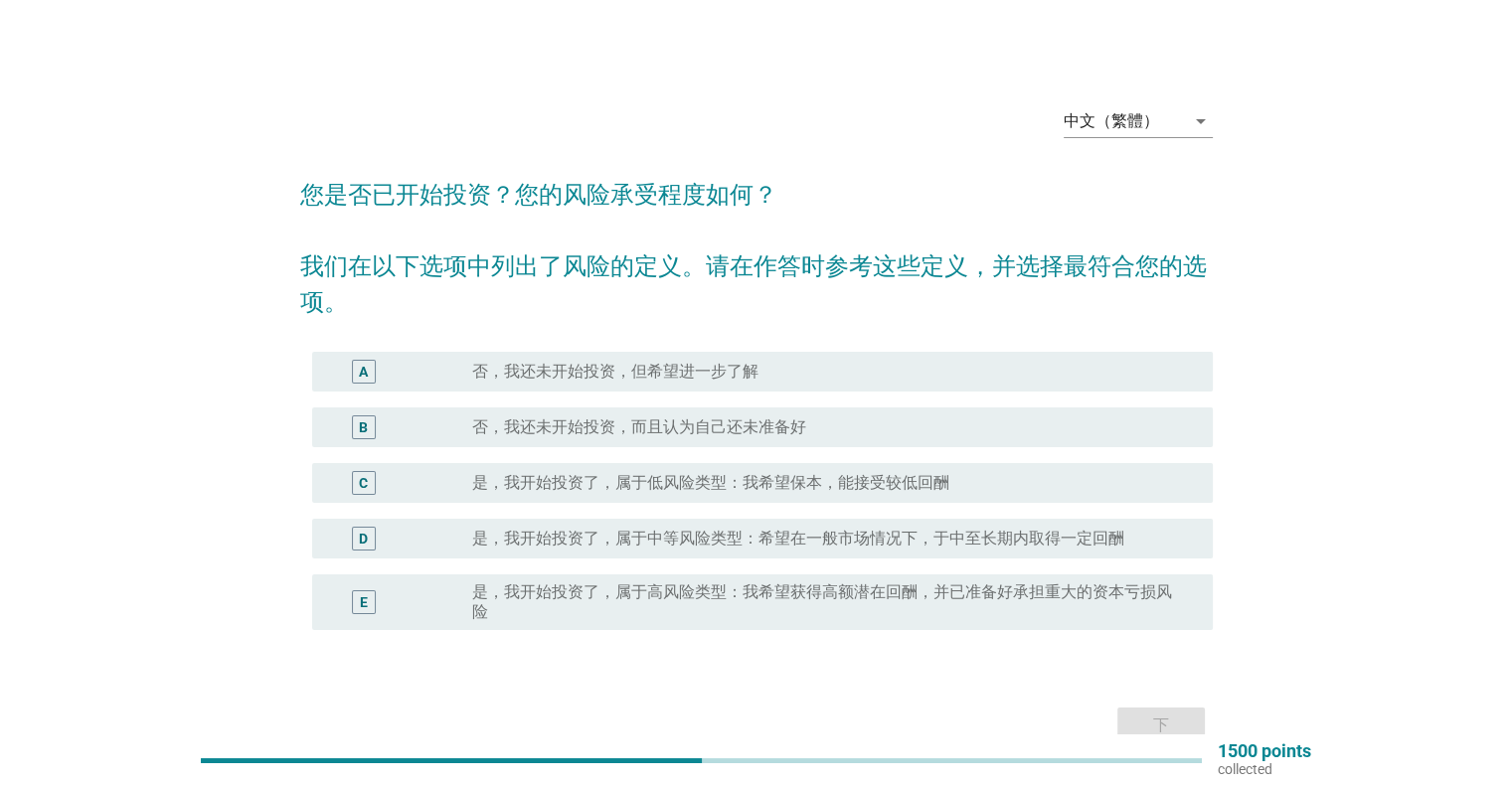 click on "否，我还未开始投资，而且认为自己还未准备好" at bounding box center [639, 427] 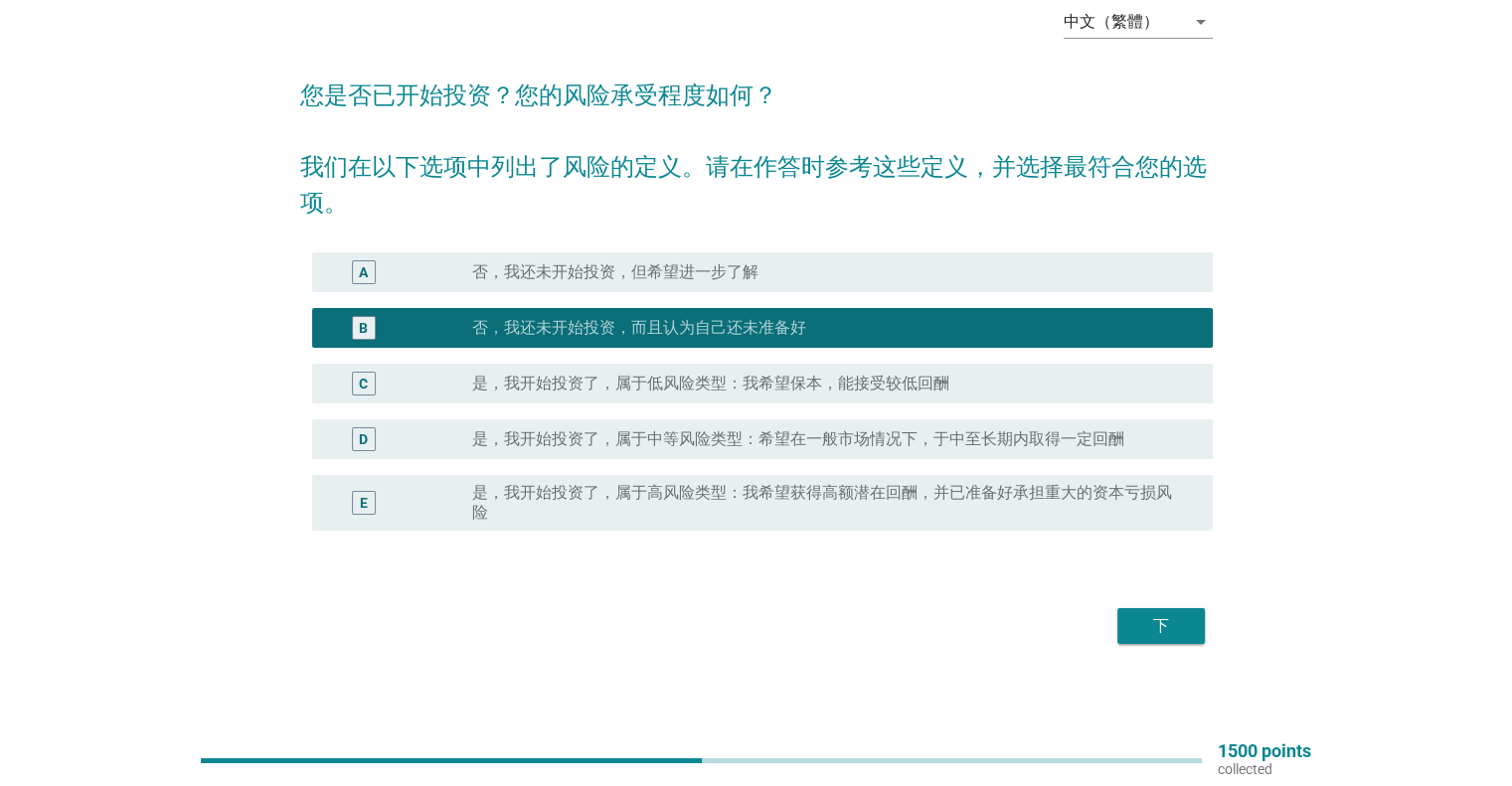 scroll, scrollTop: 103, scrollLeft: 0, axis: vertical 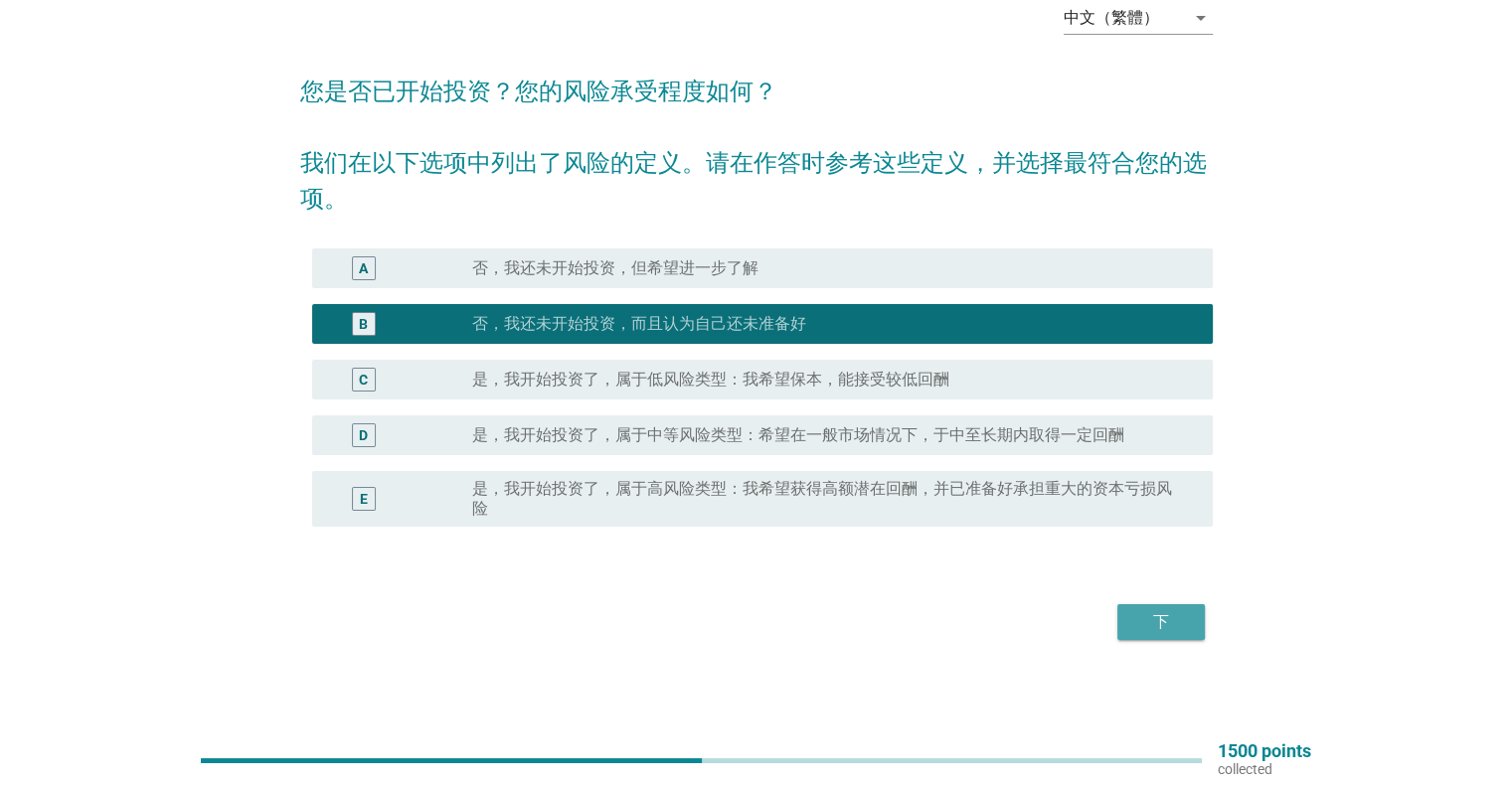 click on "下" at bounding box center [1161, 622] 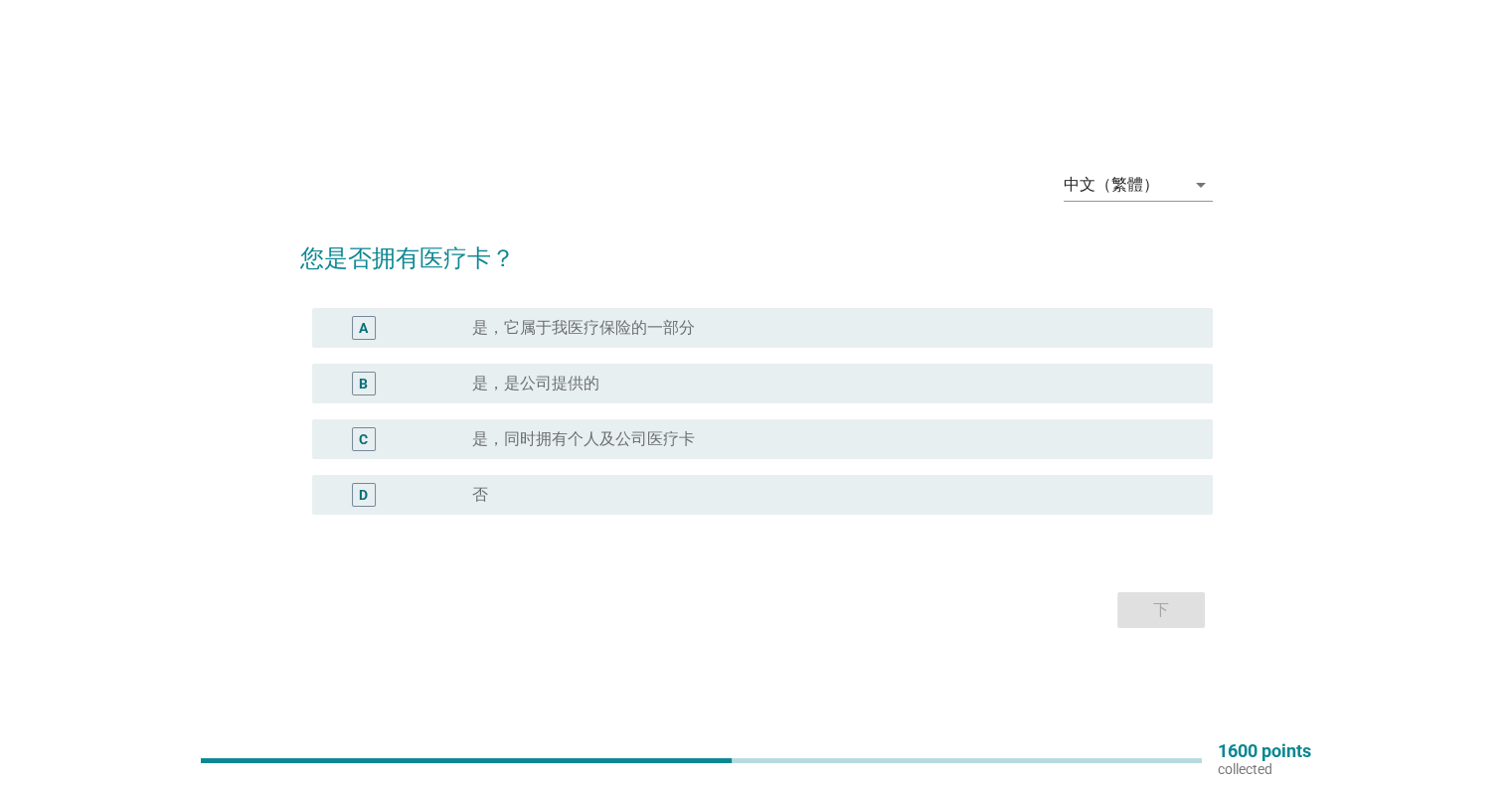 scroll, scrollTop: 52, scrollLeft: 0, axis: vertical 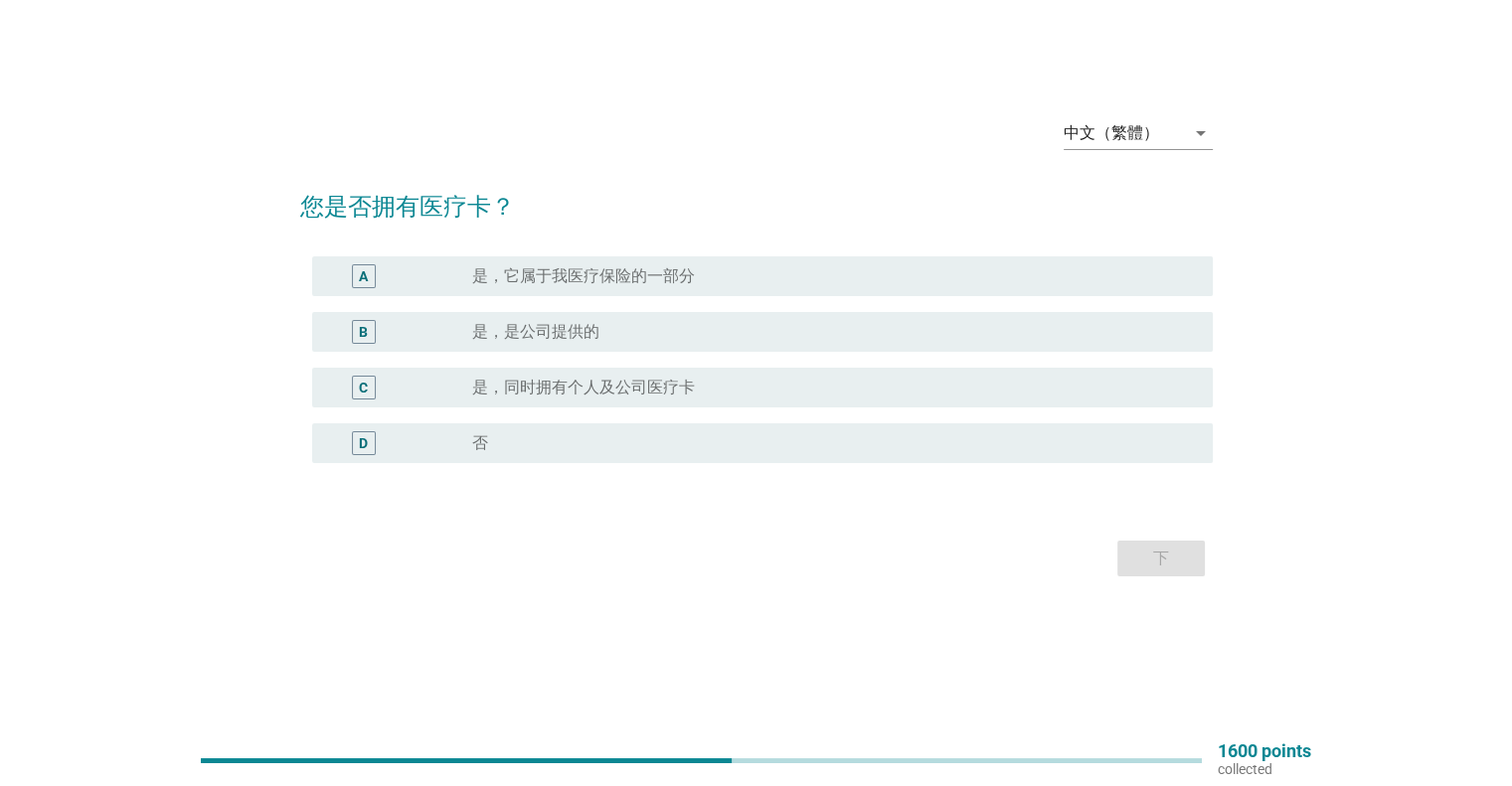 click on "是，它属于我医疗保险的一部分" at bounding box center (584, 276) 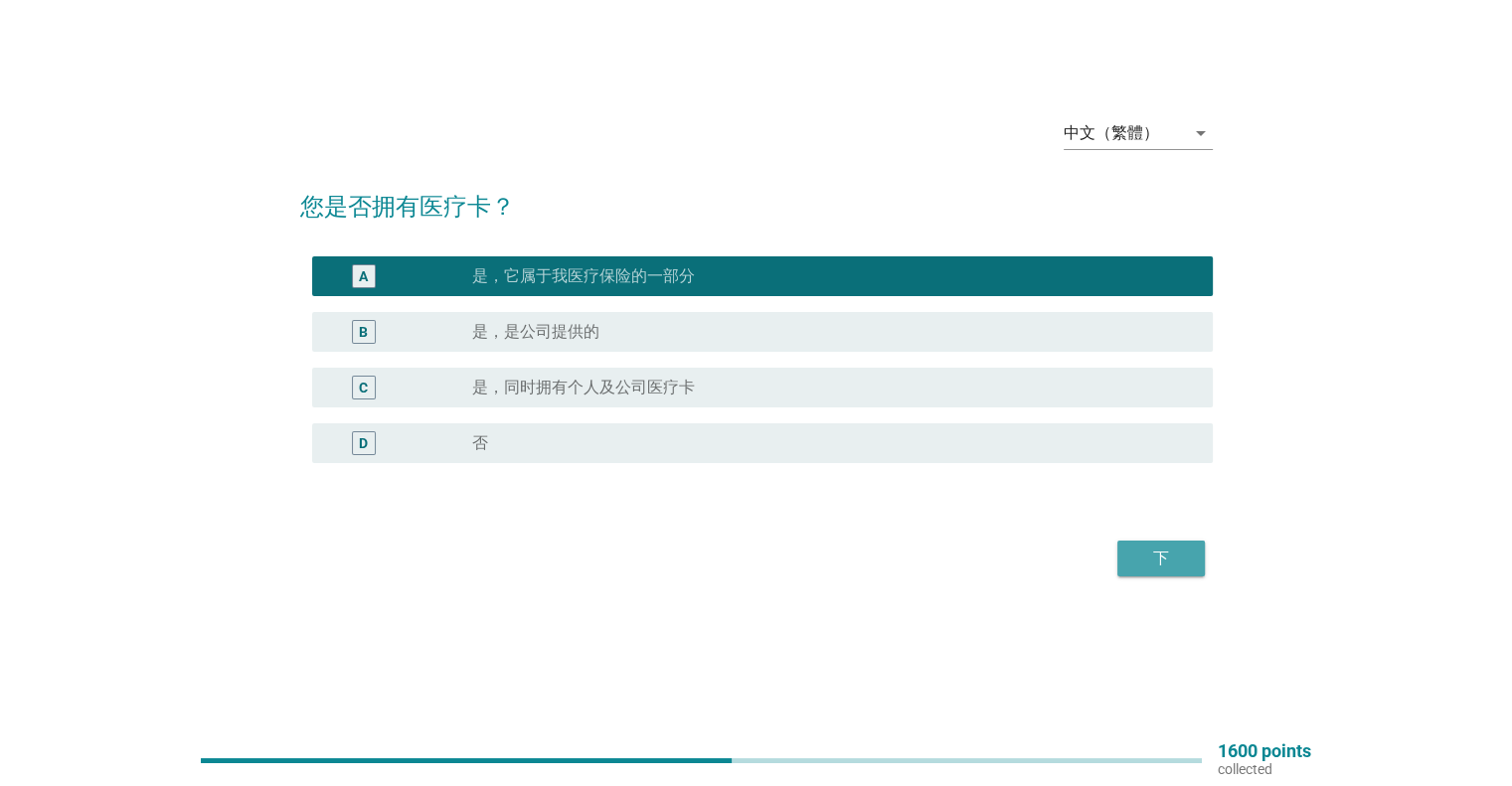 click on "下" at bounding box center (1161, 558) 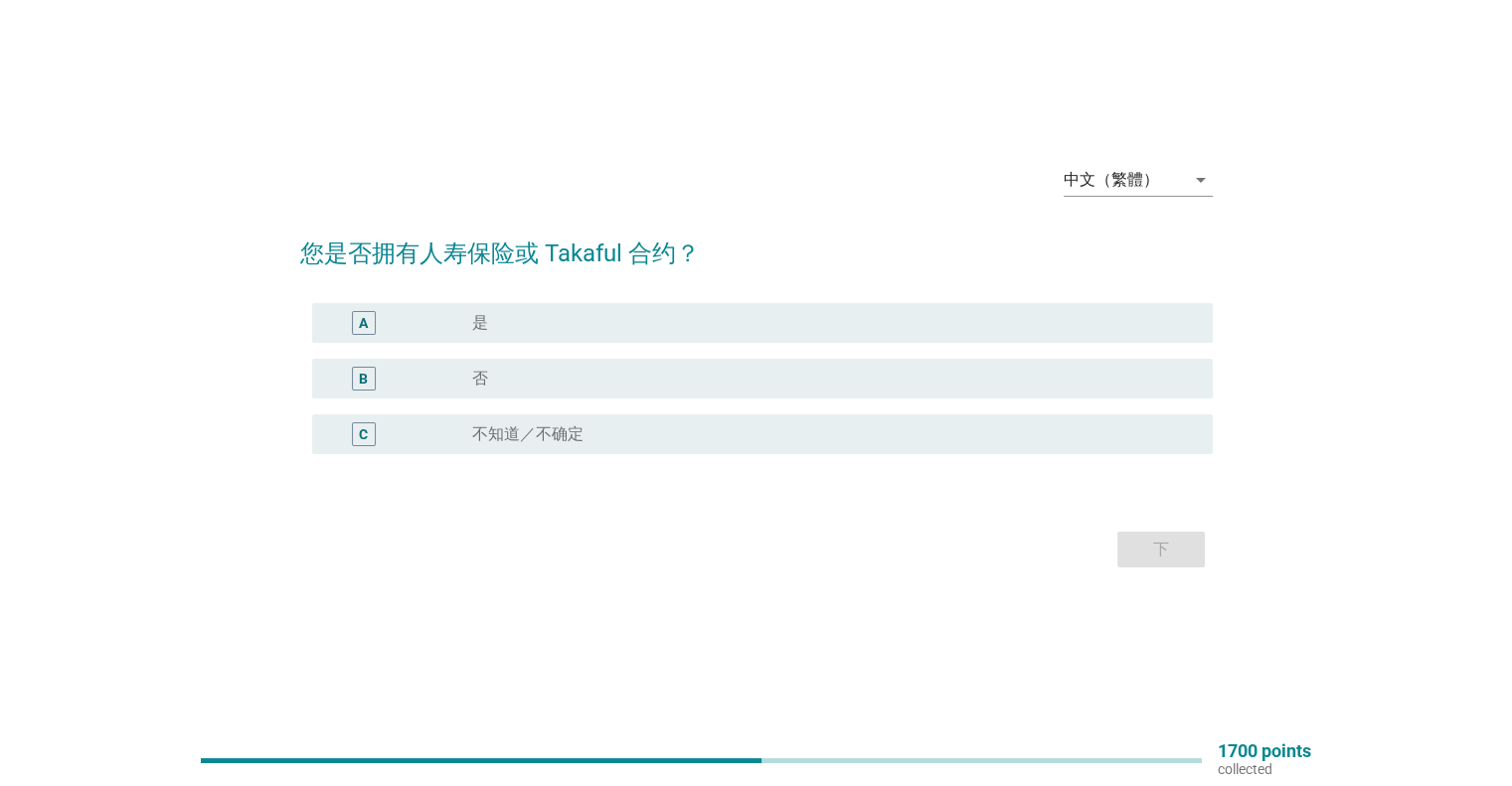 scroll, scrollTop: 52, scrollLeft: 0, axis: vertical 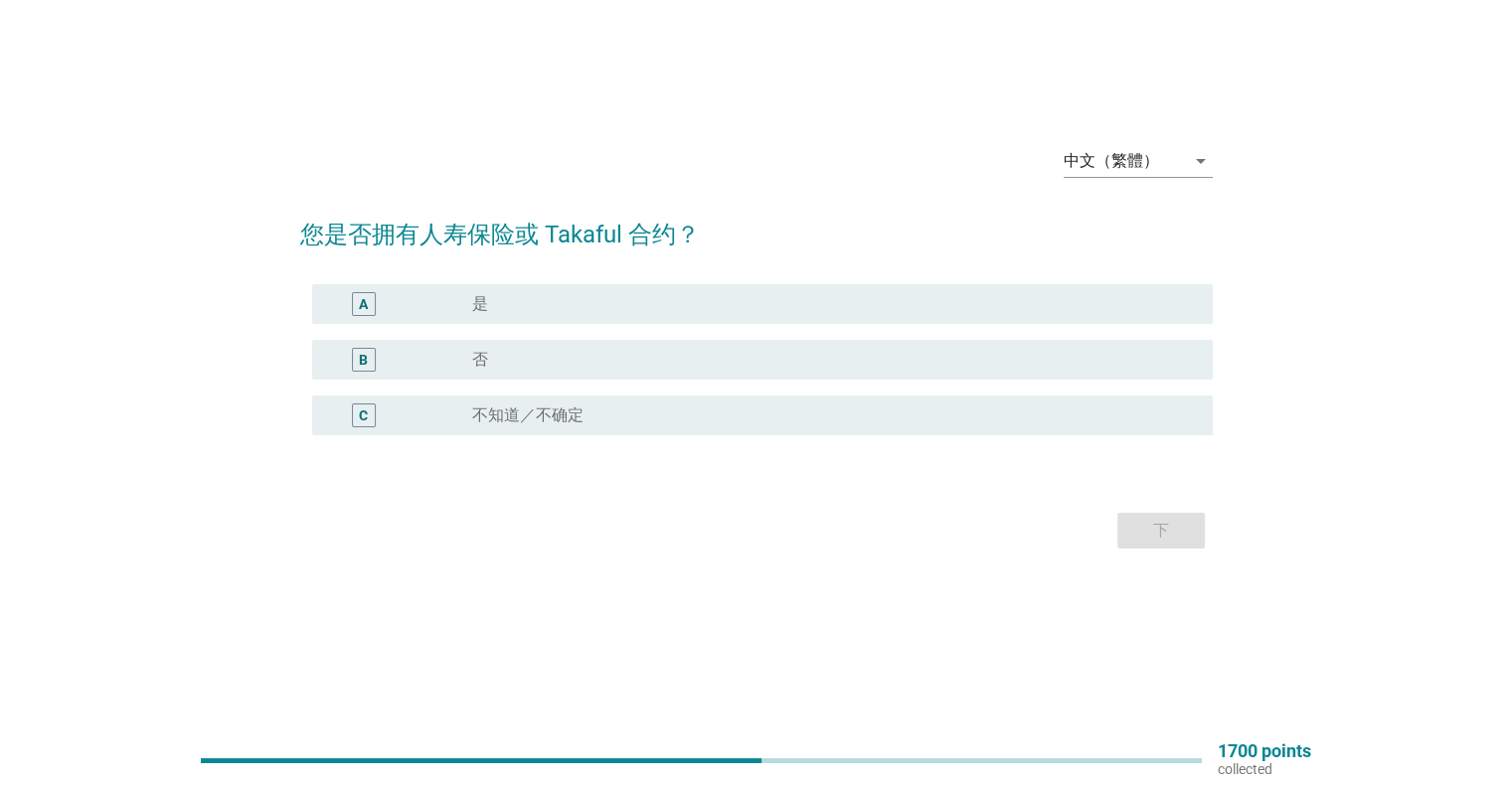 click on "radio_button_unchecked 否" at bounding box center [826, 360] 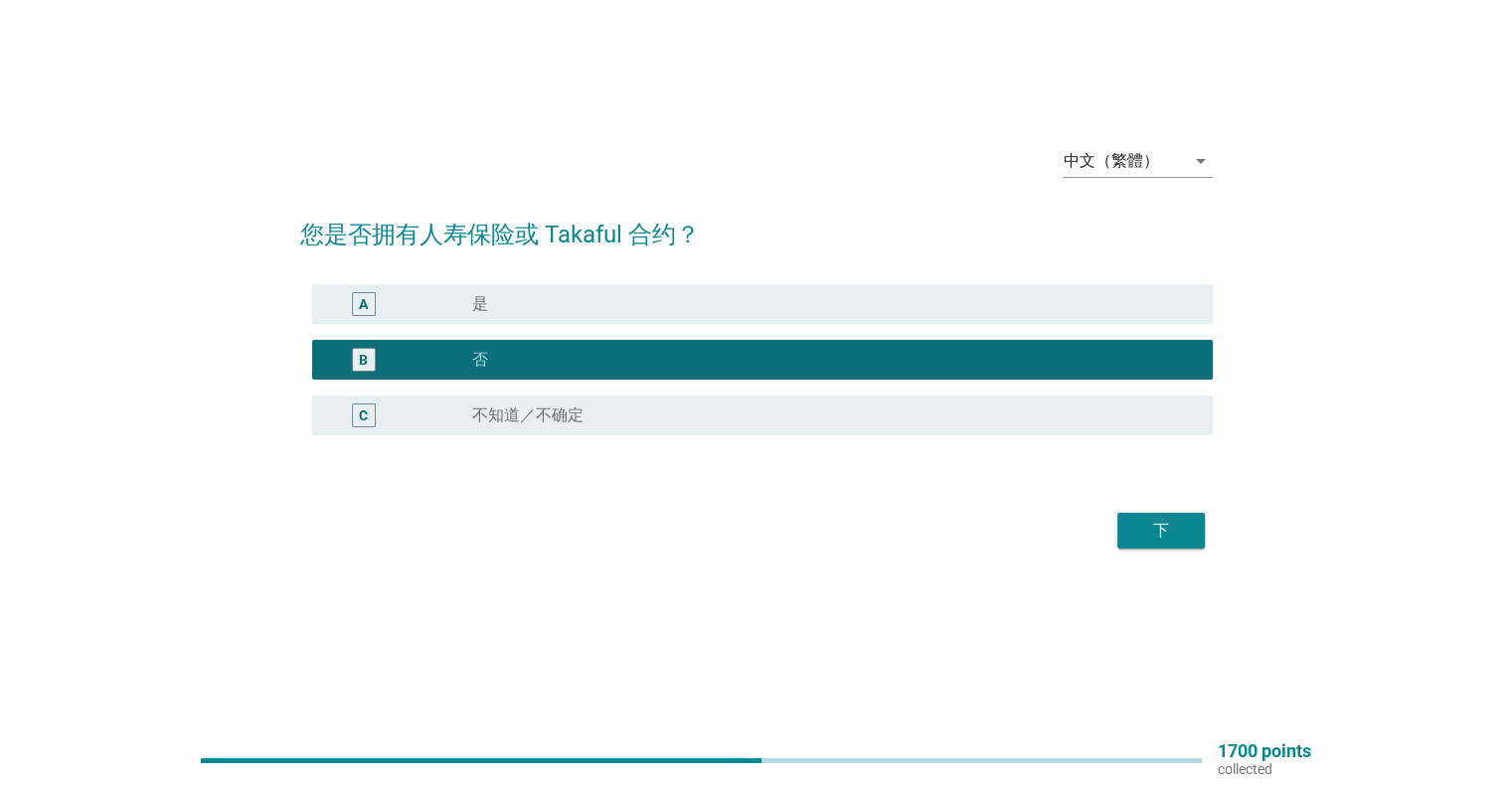 click on "radio_button_unchecked 是" at bounding box center (826, 304) 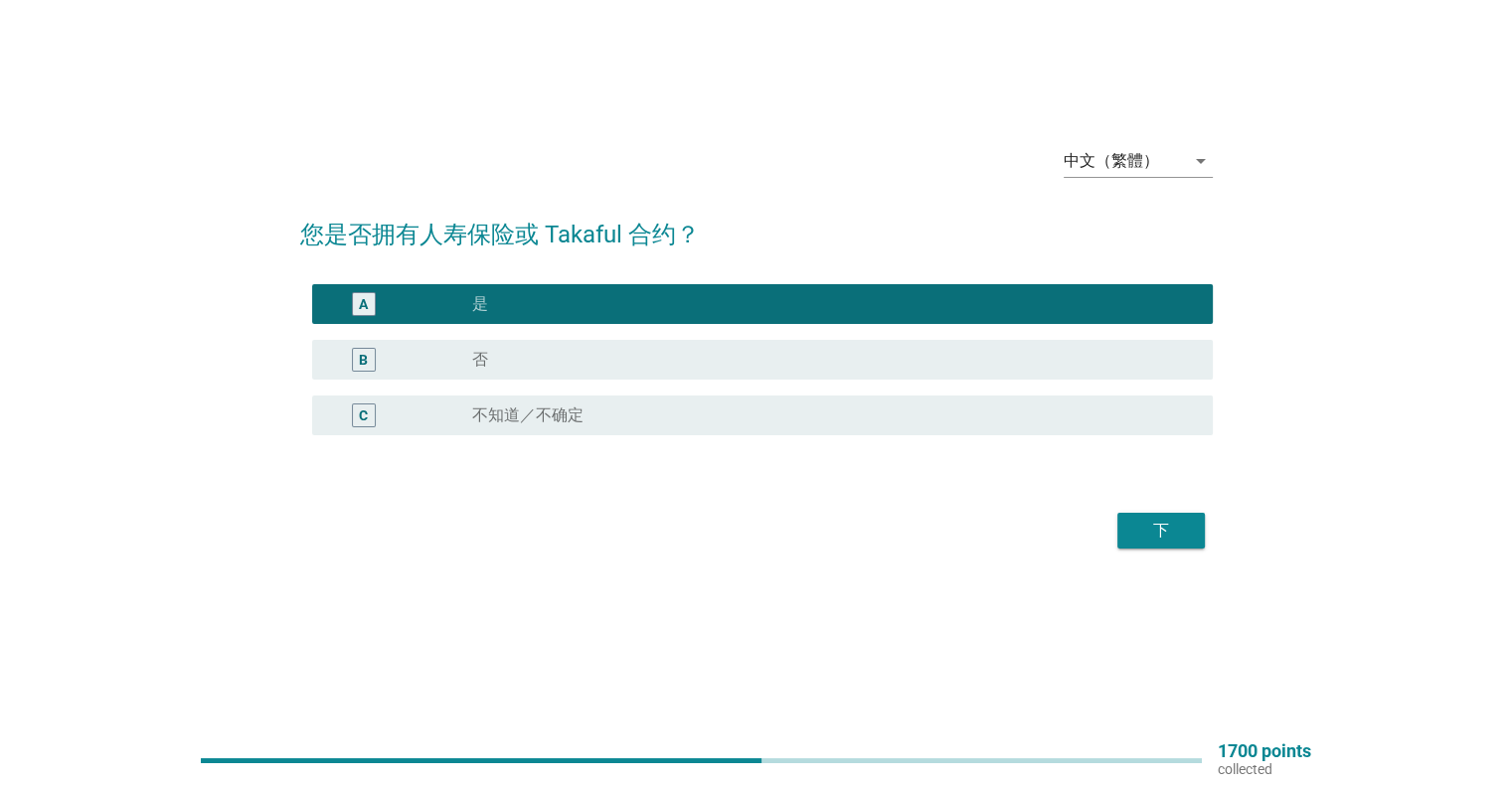 click on "下" at bounding box center [1161, 531] 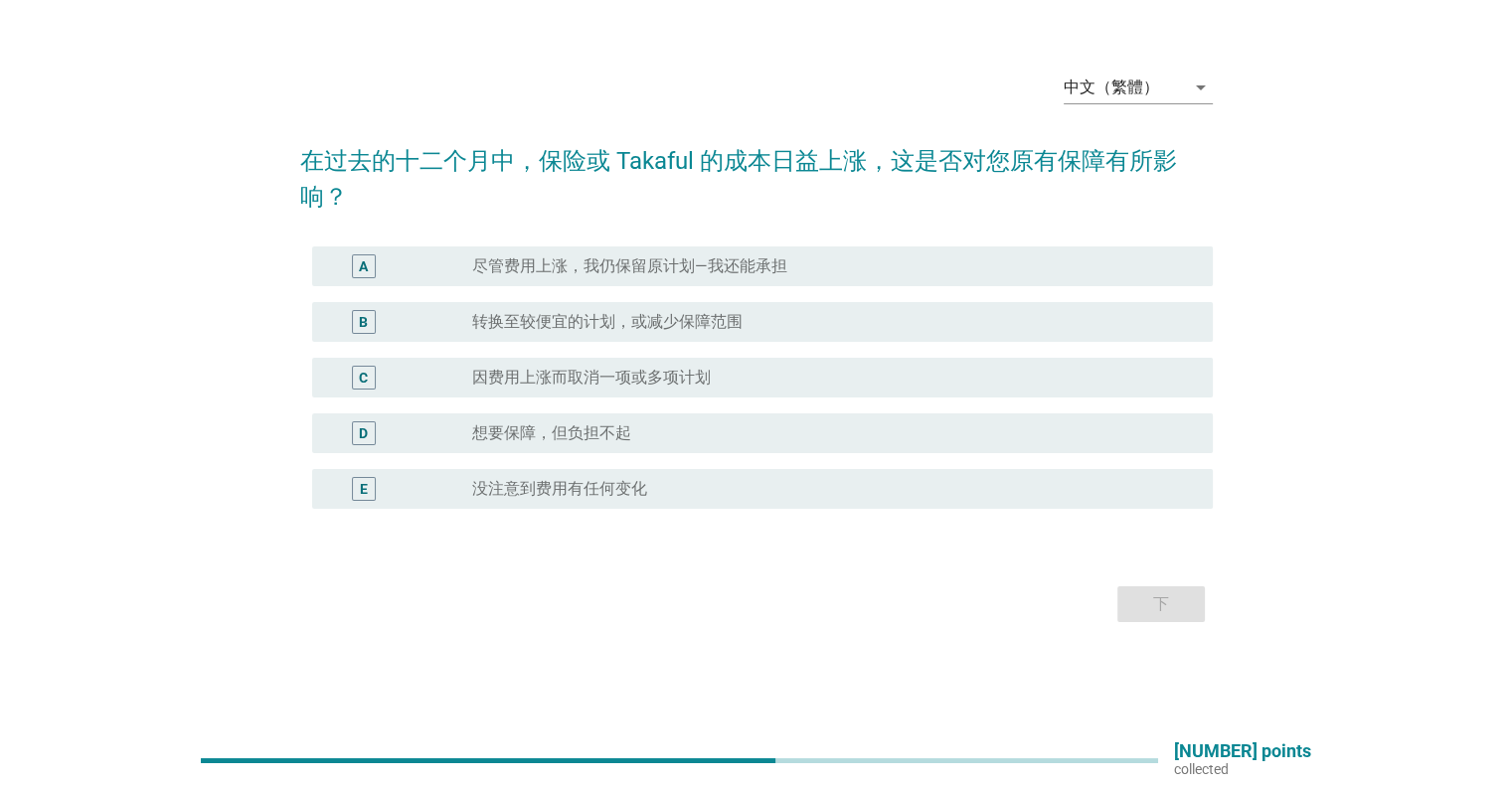 scroll, scrollTop: 0, scrollLeft: 0, axis: both 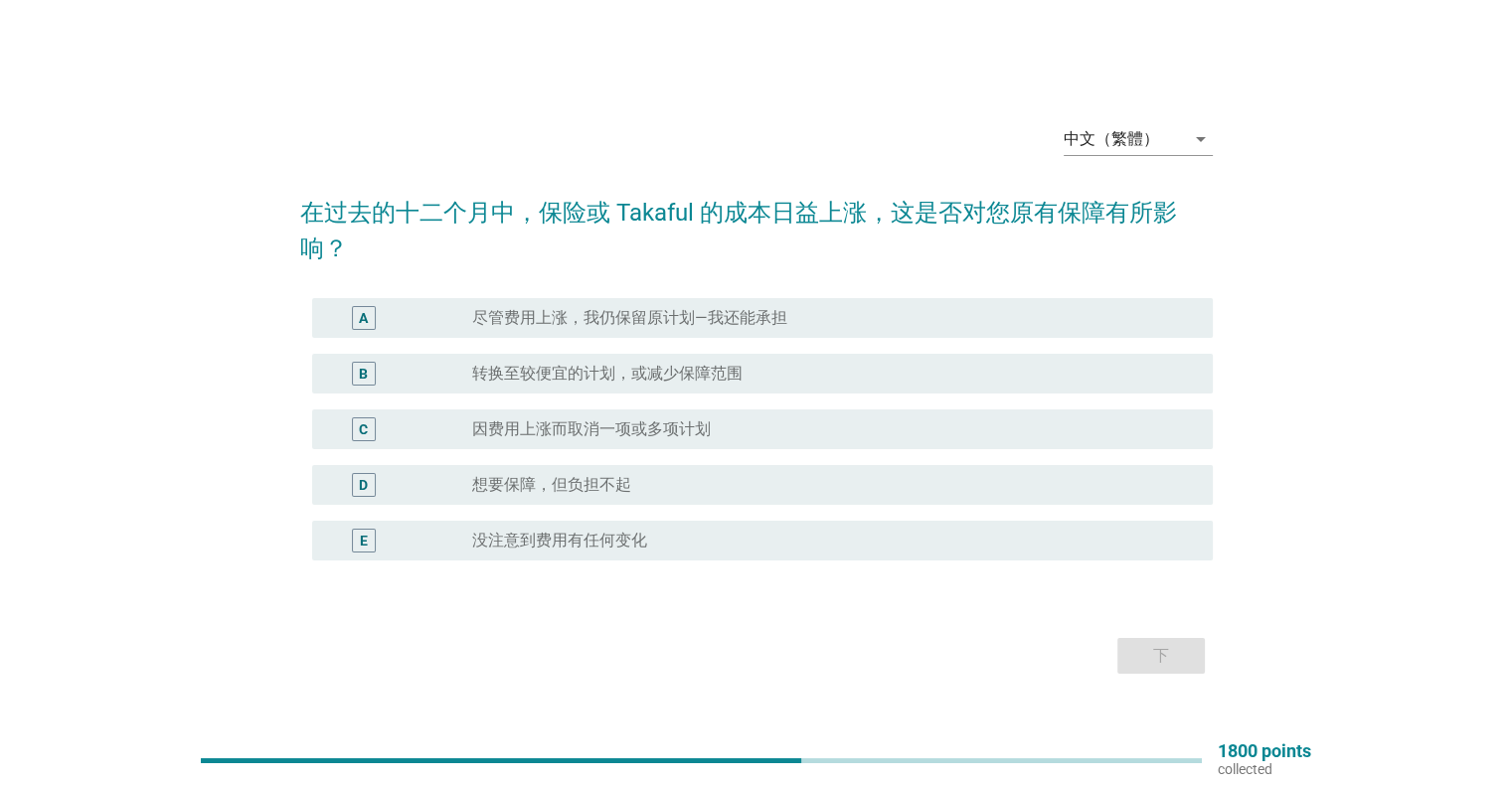 click on "想要保障，但负担不起" at bounding box center (552, 485) 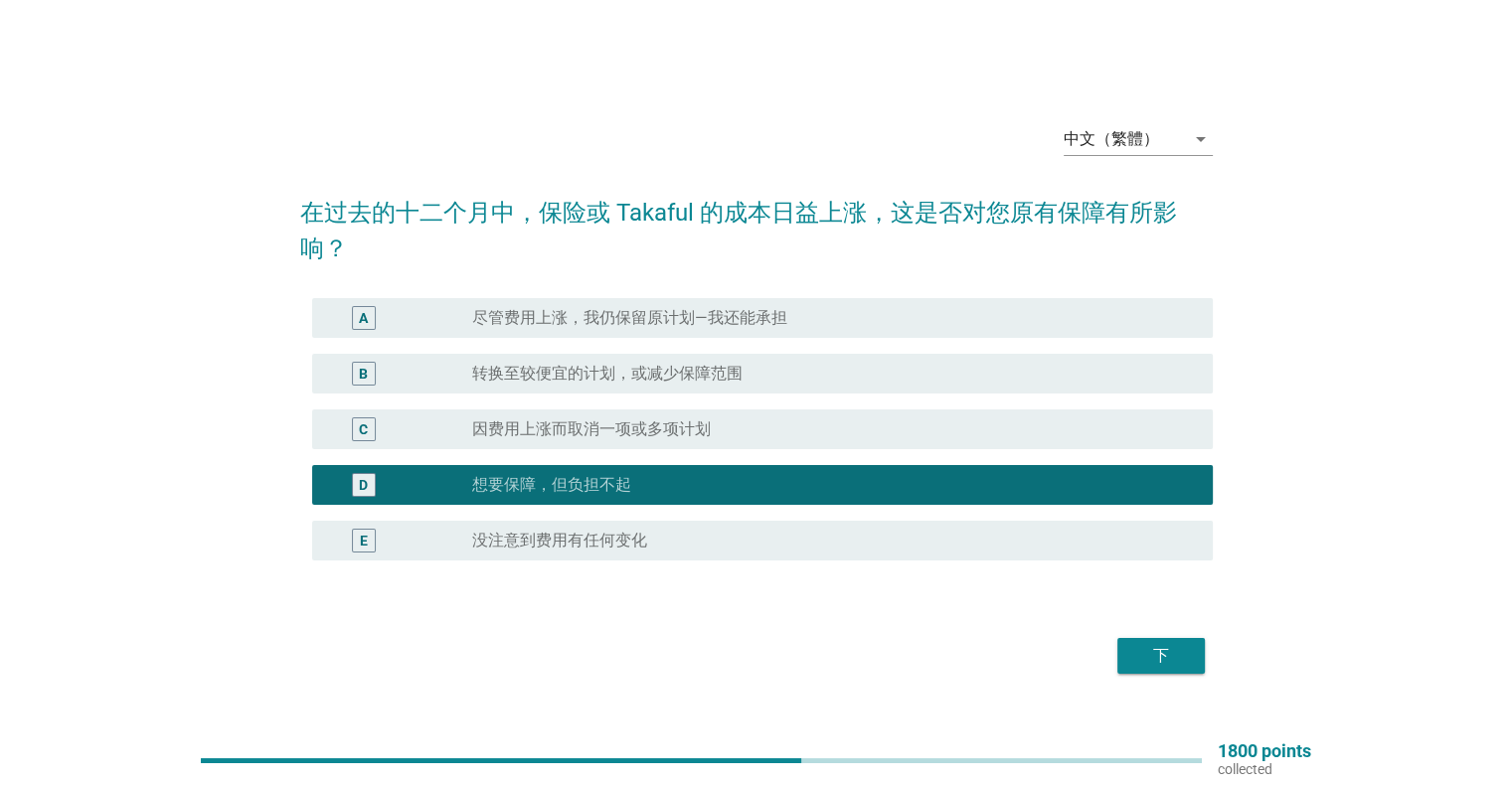 click on "下" at bounding box center [1161, 656] 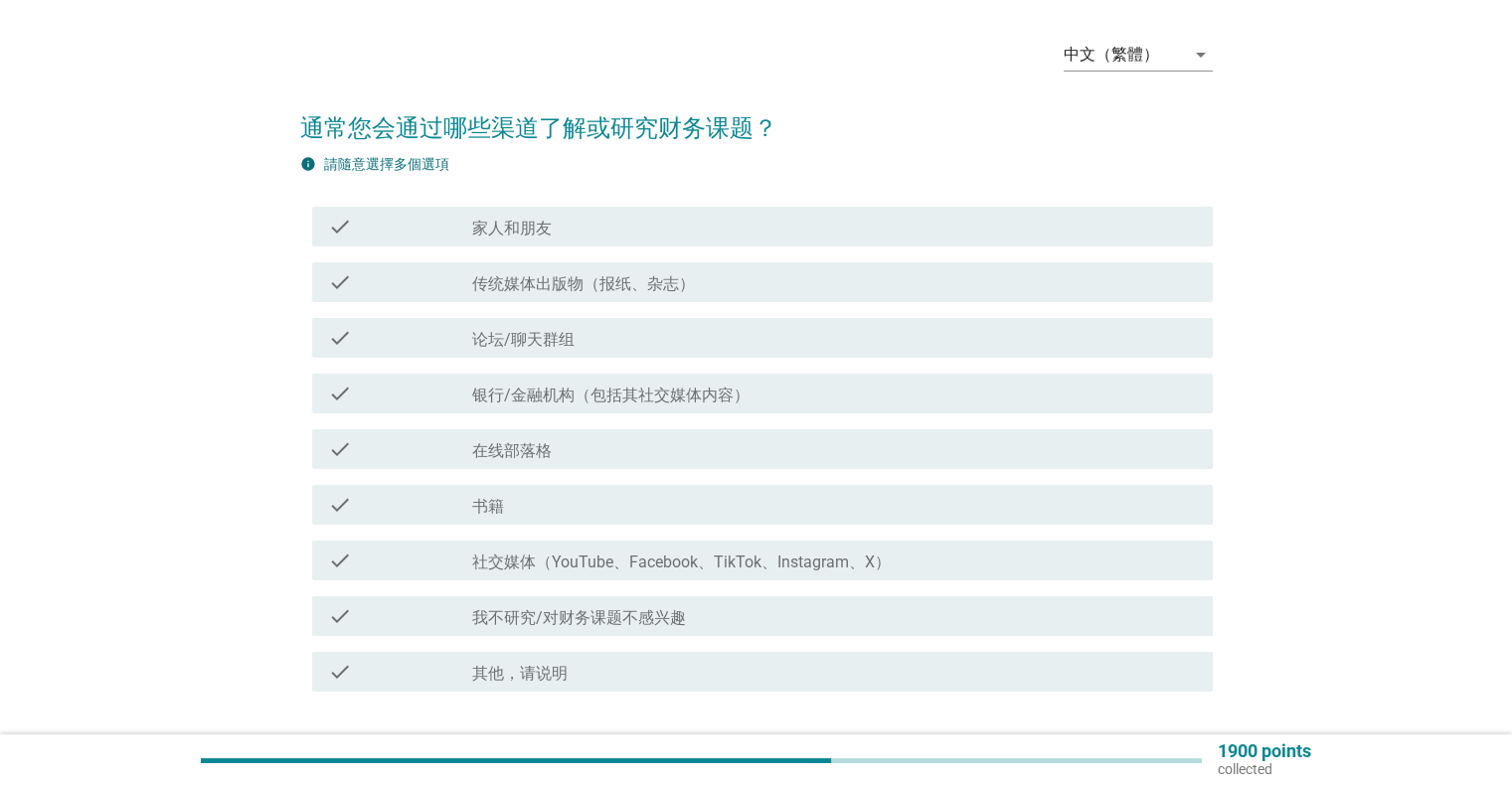 scroll, scrollTop: 99, scrollLeft: 0, axis: vertical 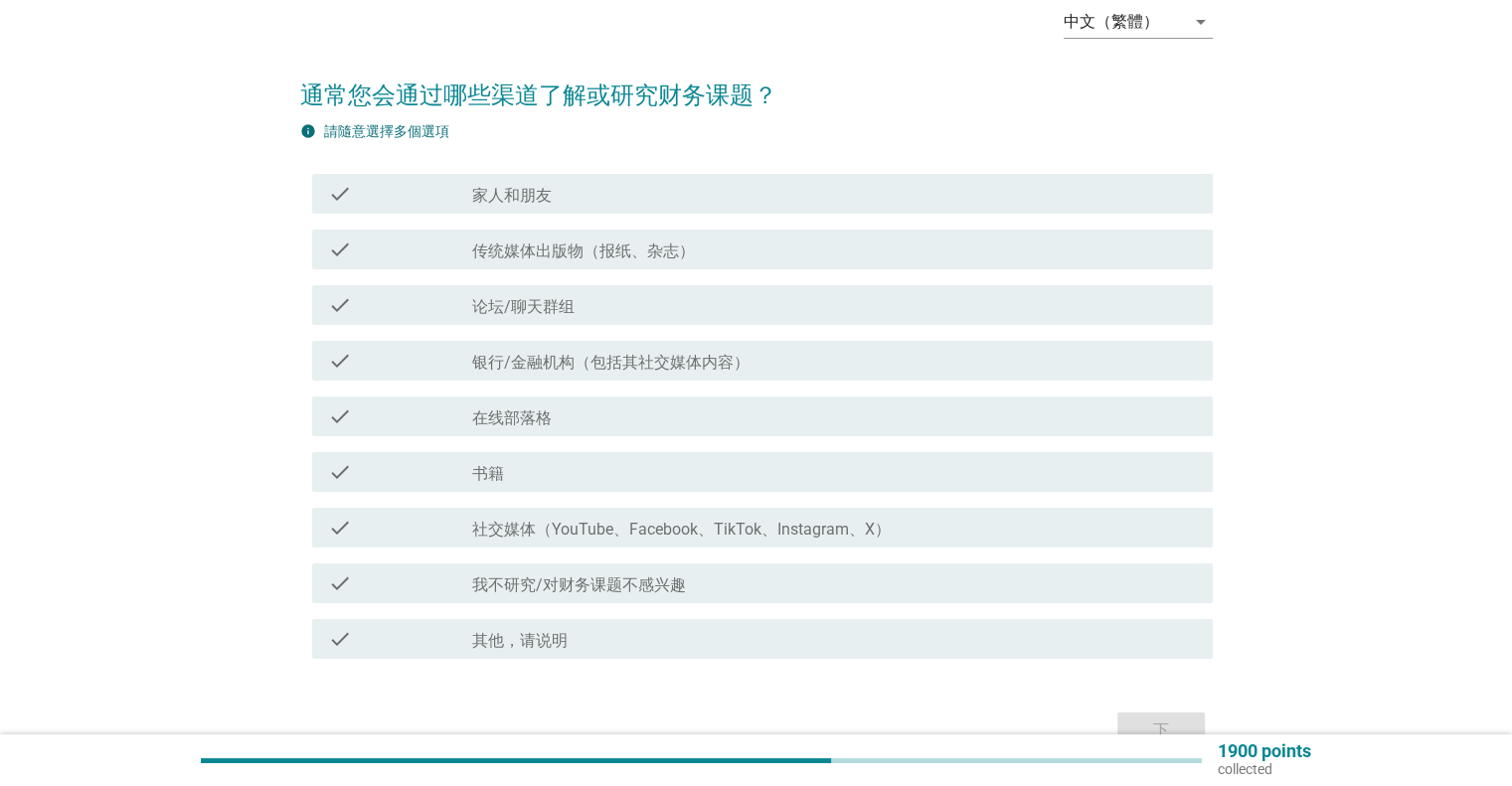 click on "我不研究/对财务课题不感兴趣" at bounding box center [579, 585] 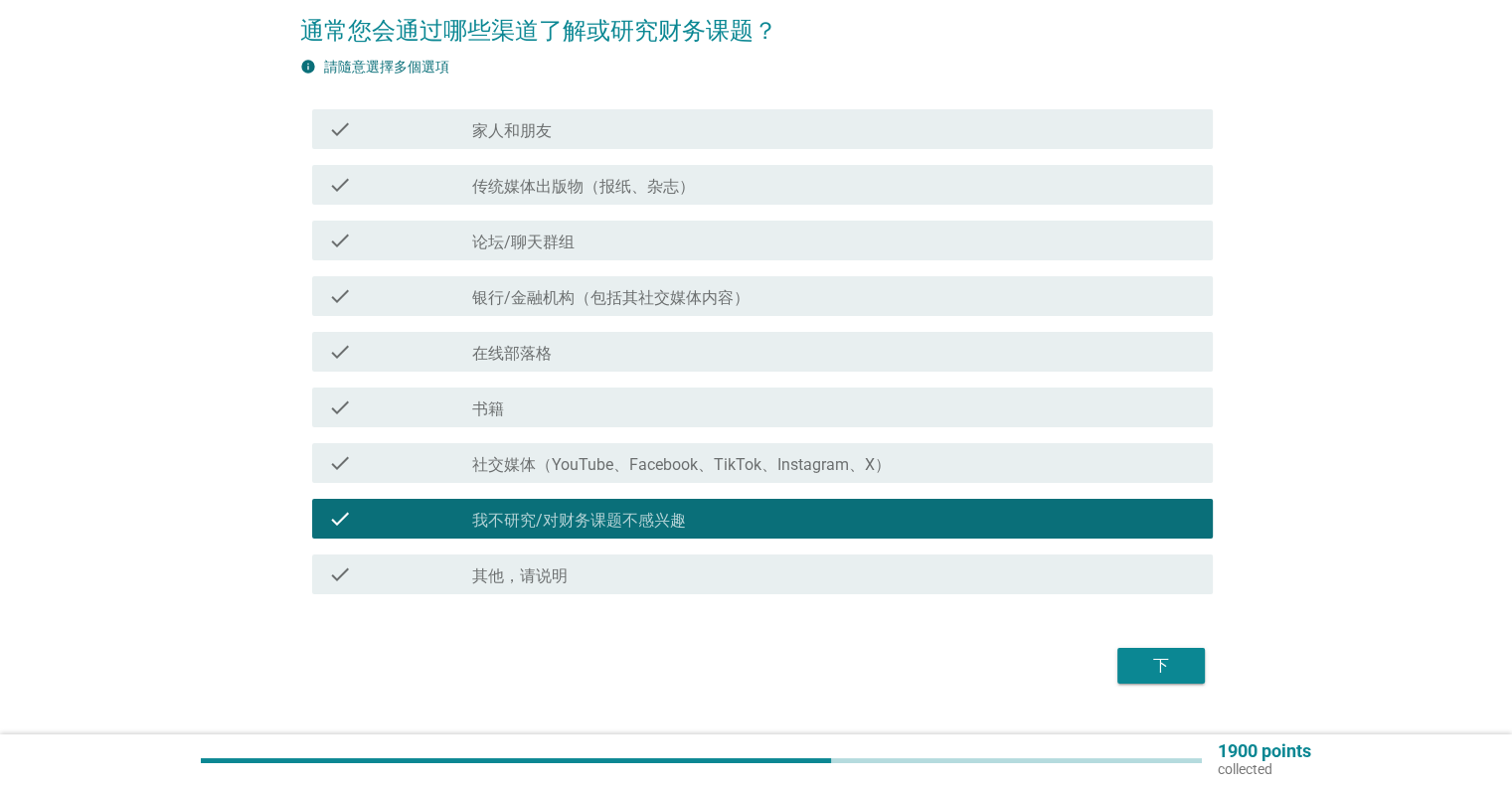 scroll, scrollTop: 199, scrollLeft: 0, axis: vertical 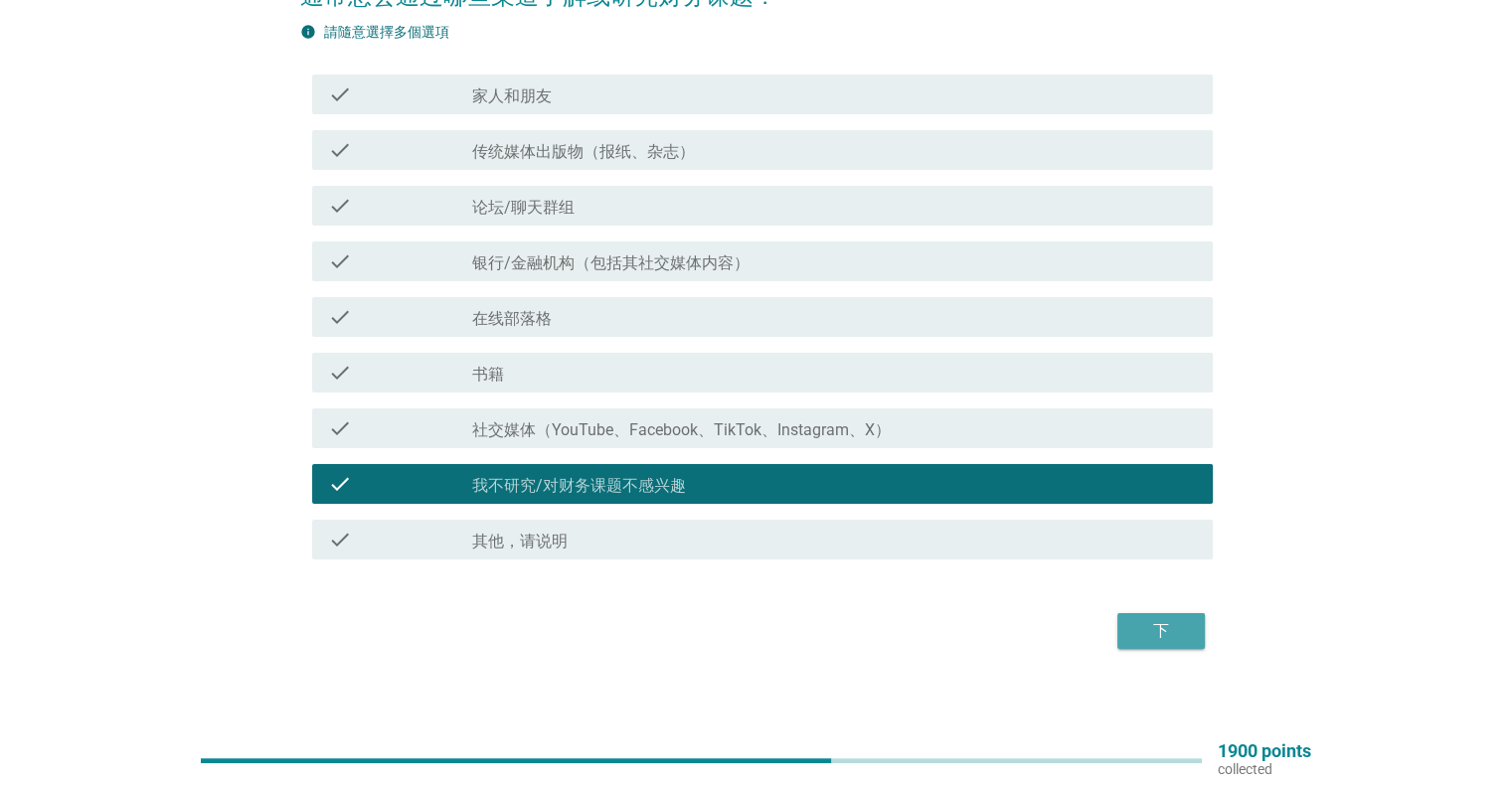 click on "下" at bounding box center [1161, 631] 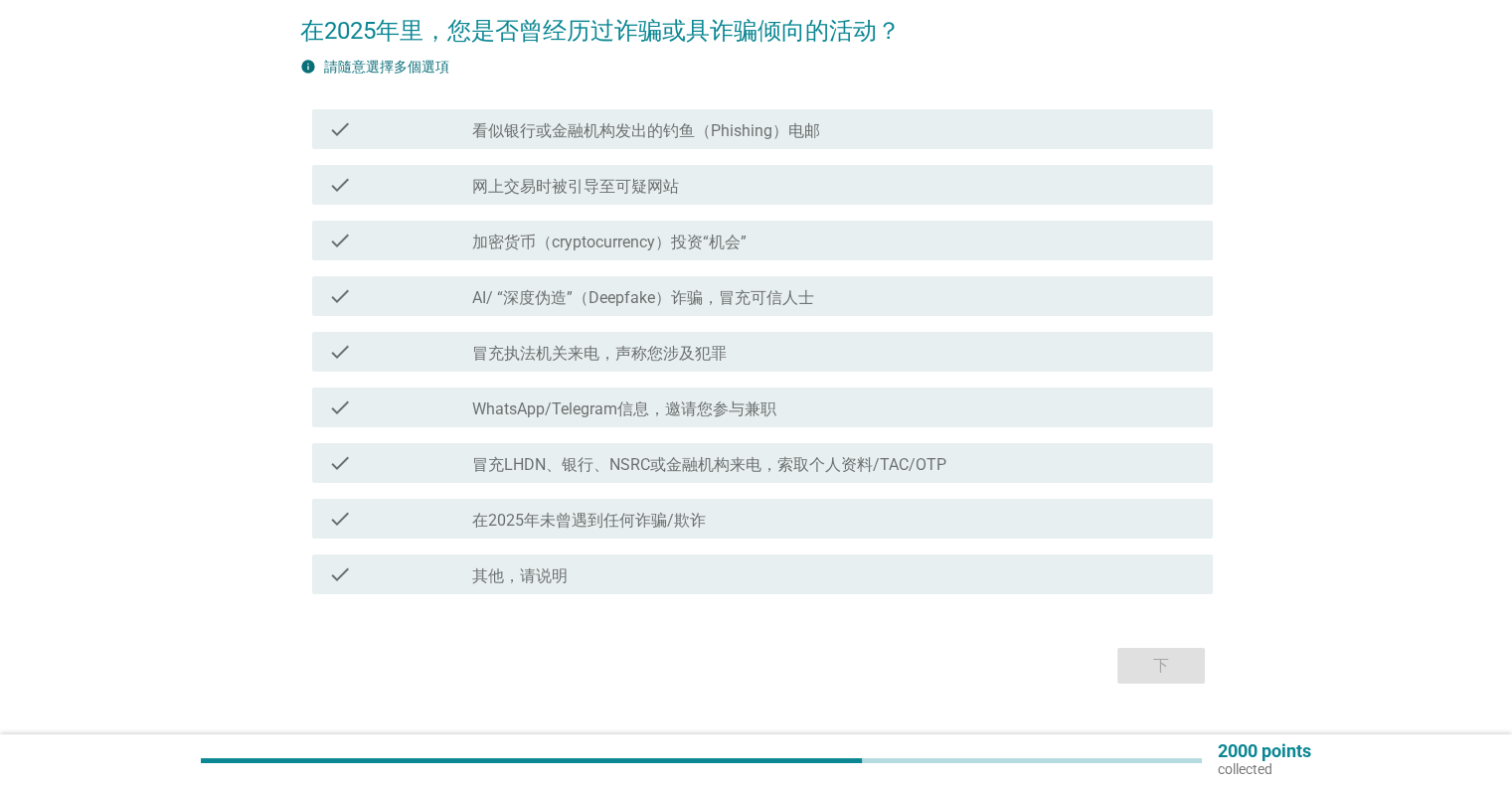 scroll, scrollTop: 199, scrollLeft: 0, axis: vertical 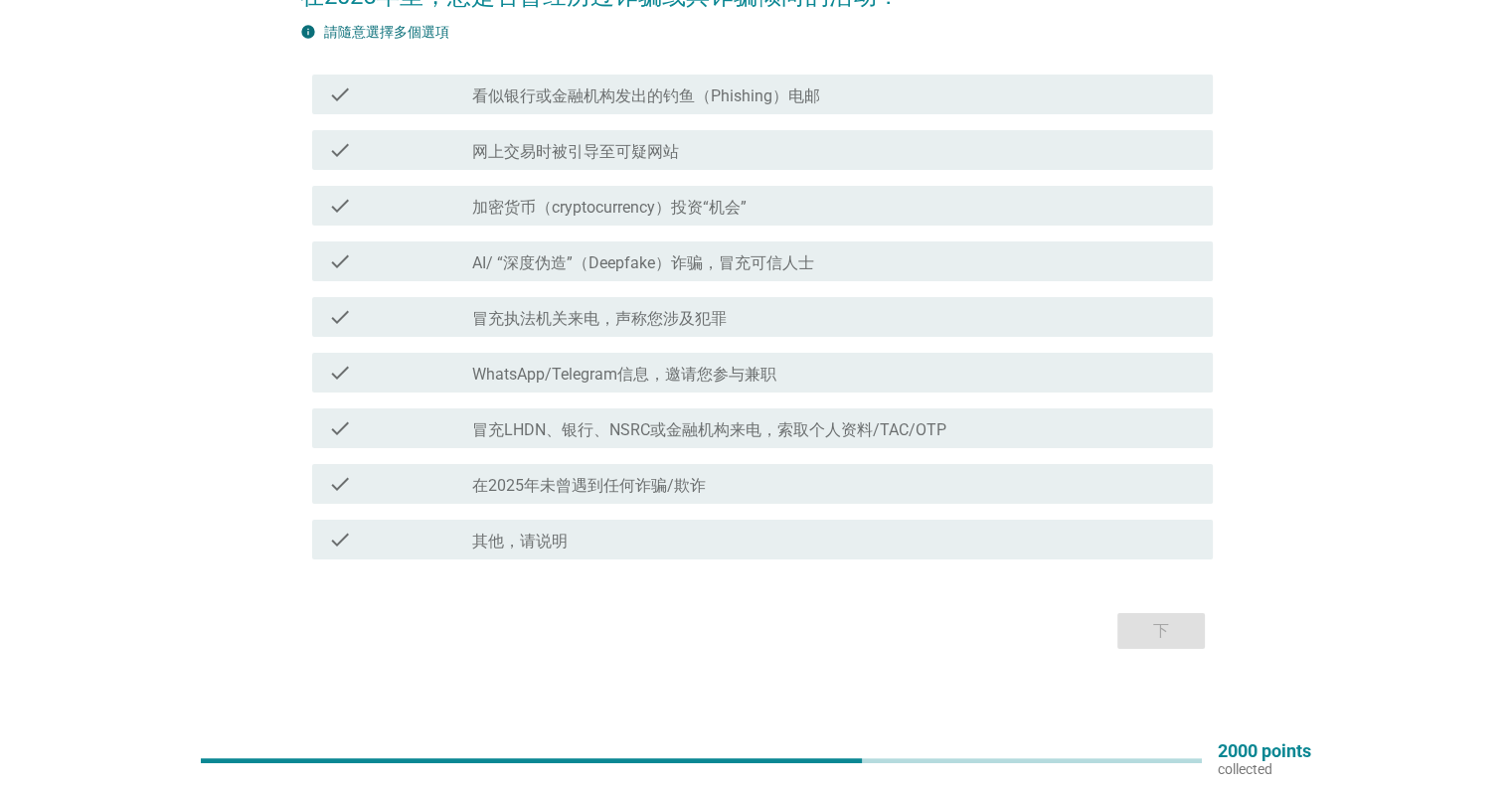 click on "WhatsApp/Telegram信息，邀请您参与兼职" at bounding box center [624, 375] 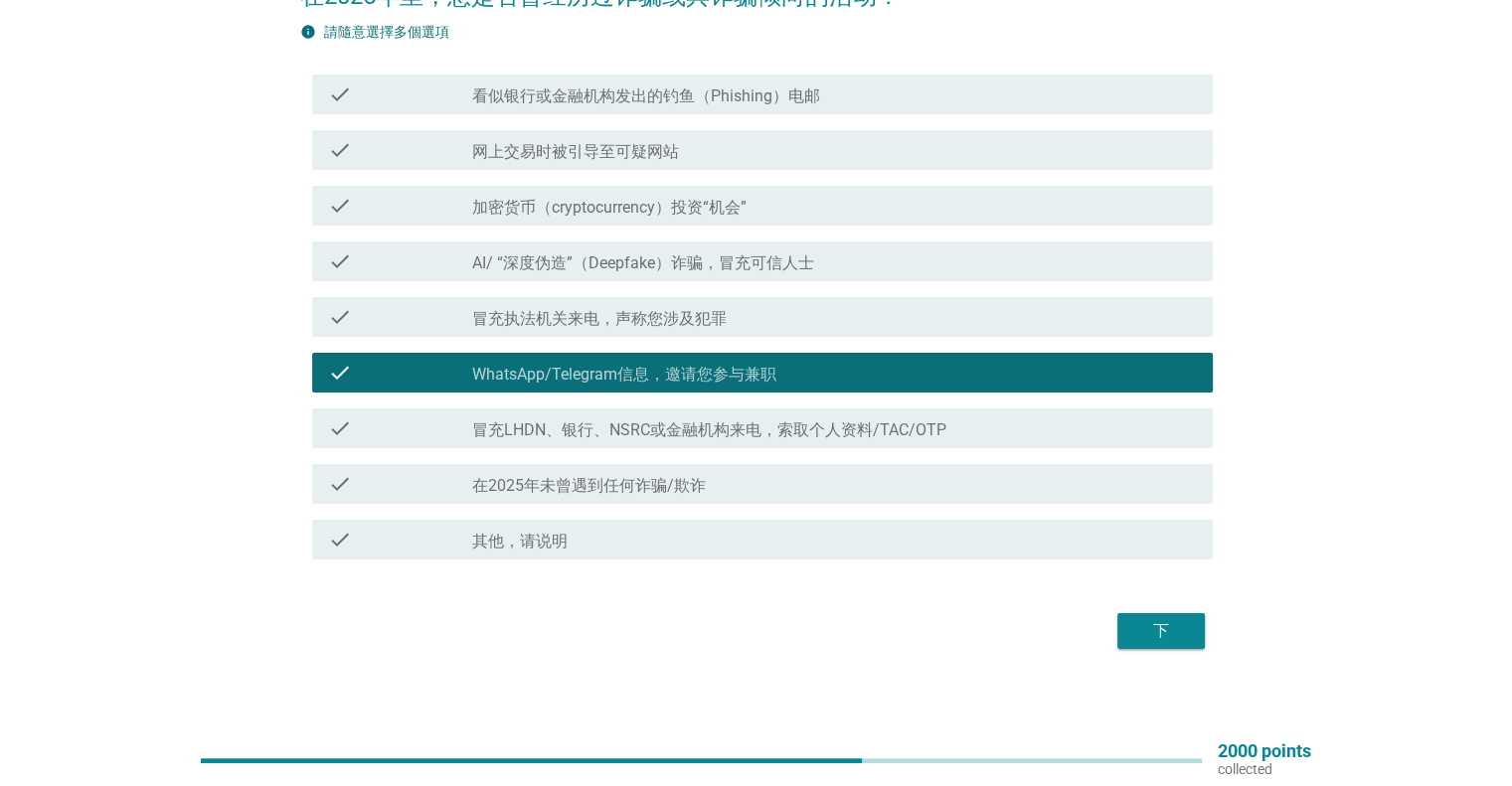 scroll, scrollTop: 99, scrollLeft: 0, axis: vertical 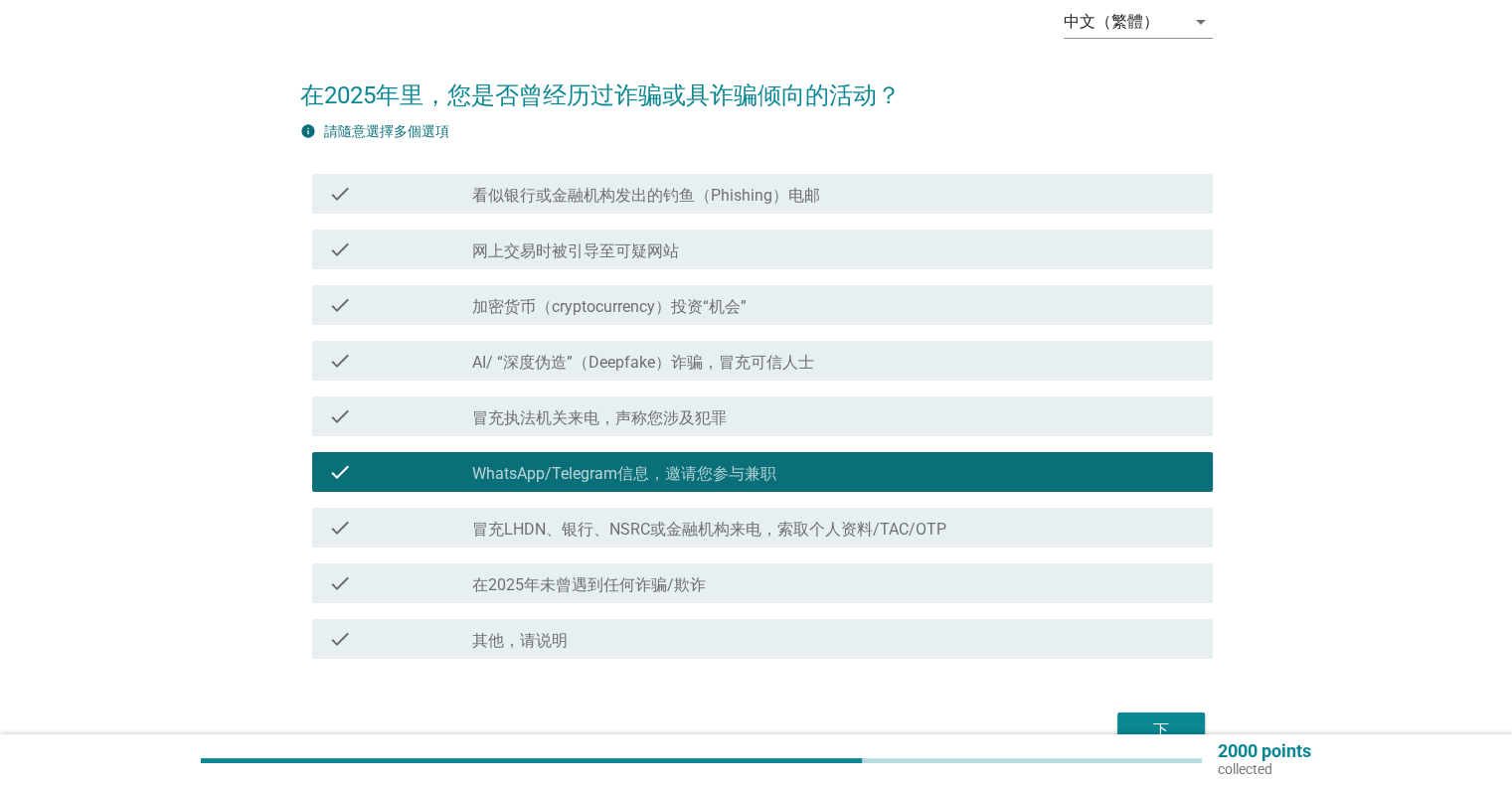 click on "AI/ “深度伪造”（Deepfake）诈骗，冒充可信人士" at bounding box center (643, 363) 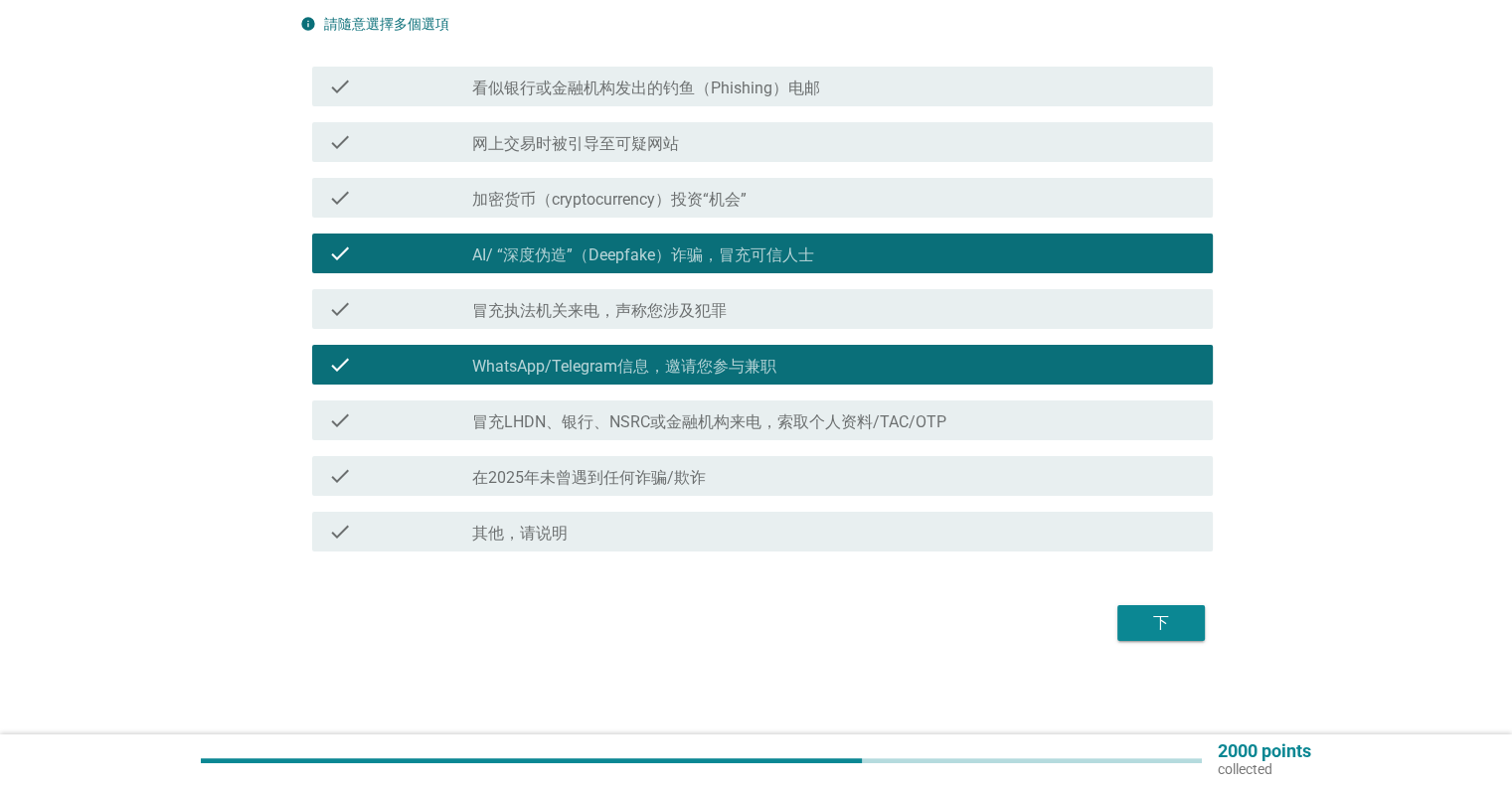 scroll, scrollTop: 208, scrollLeft: 0, axis: vertical 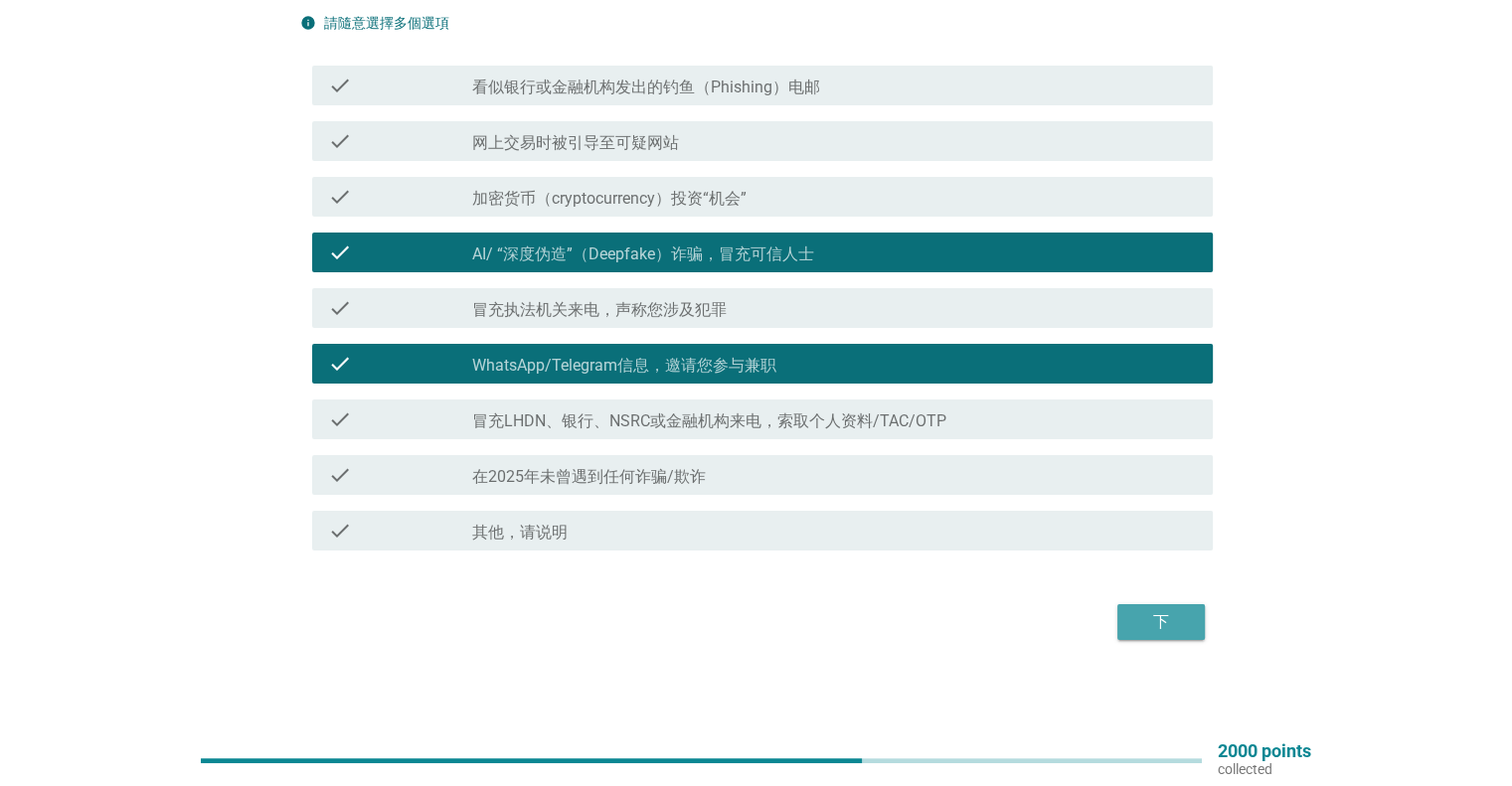 click on "下" at bounding box center [1161, 622] 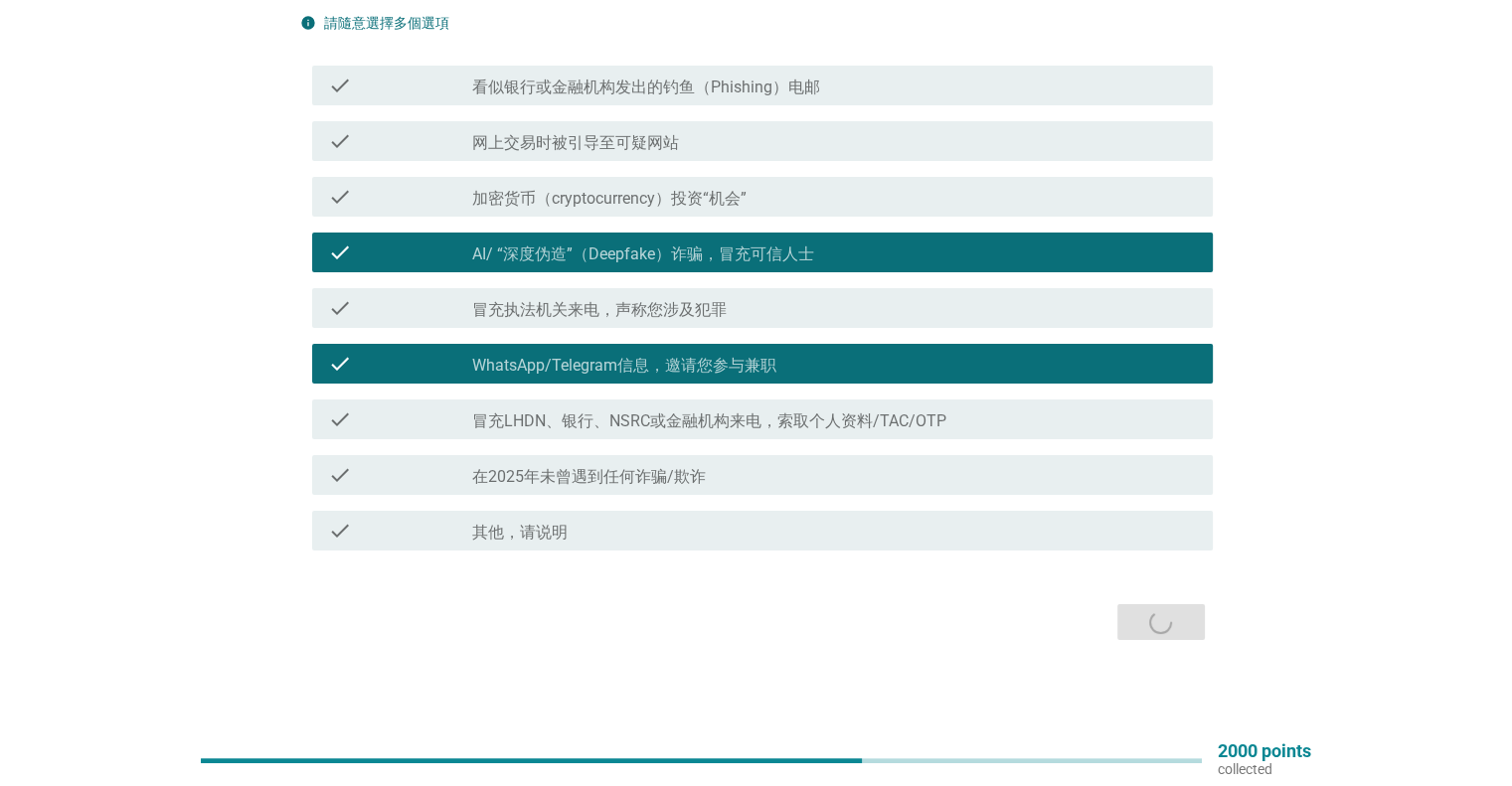 scroll, scrollTop: 0, scrollLeft: 0, axis: both 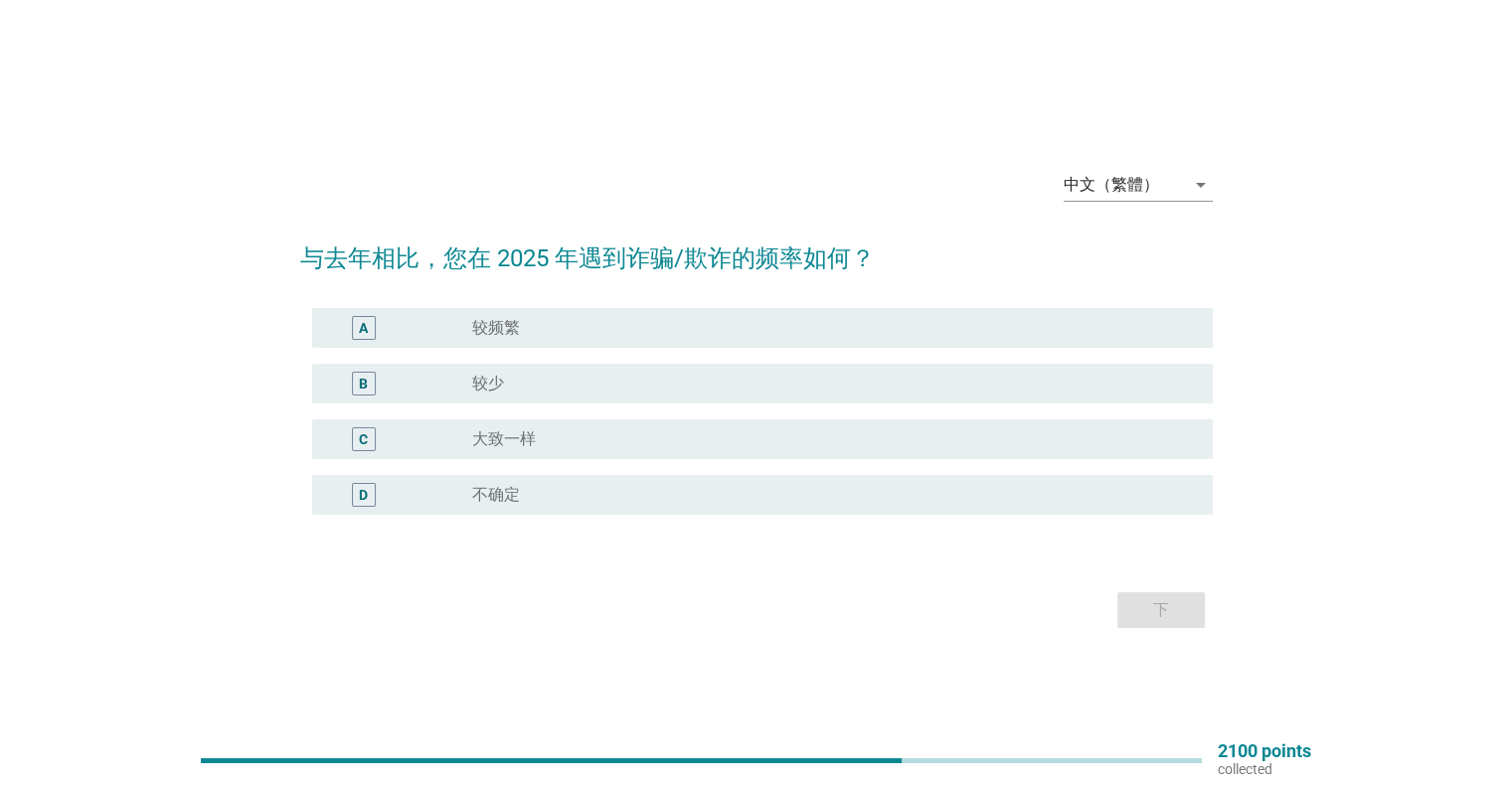 click on "大致一样" at bounding box center (504, 439) 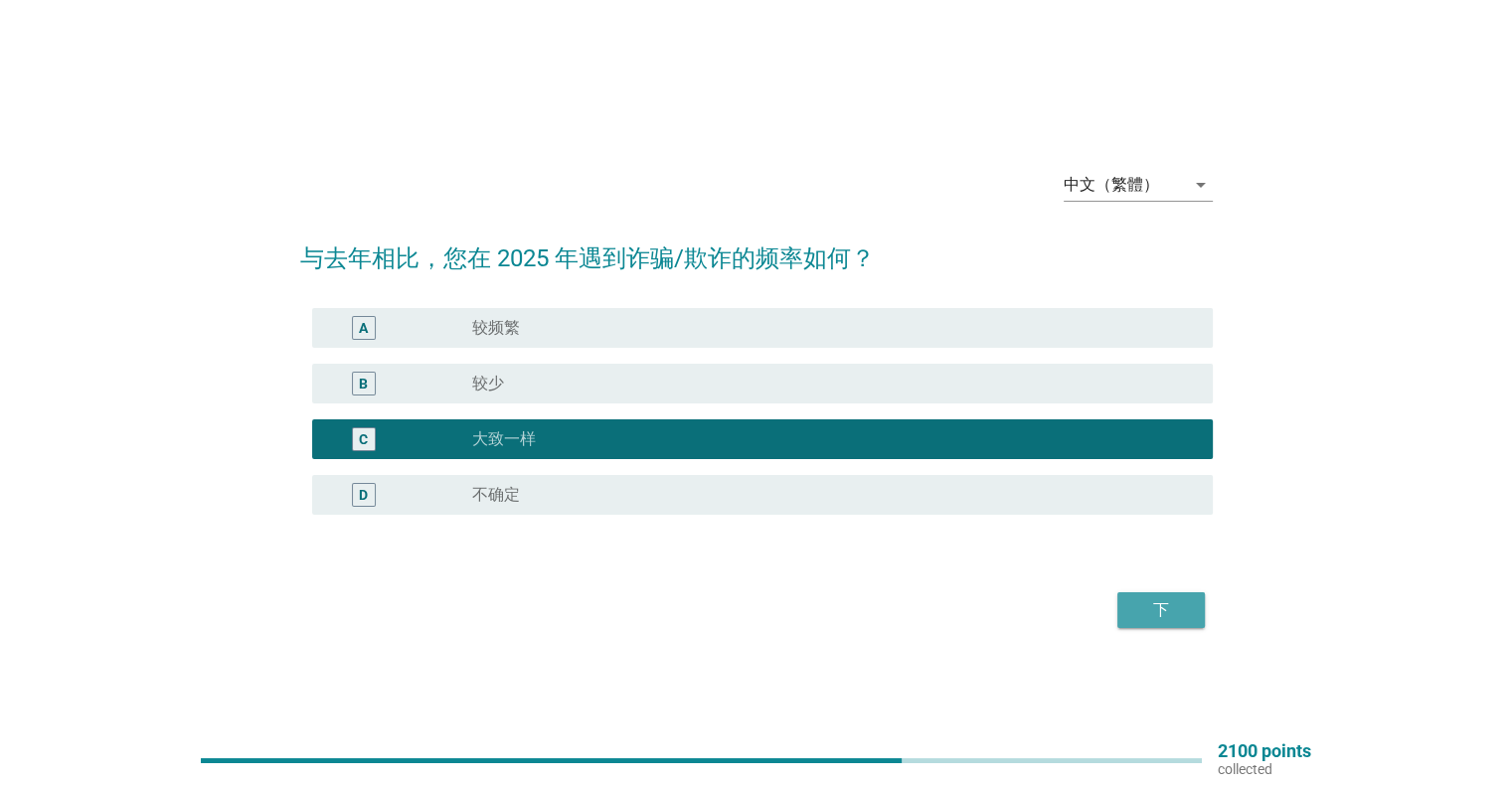 click on "下" at bounding box center [1161, 610] 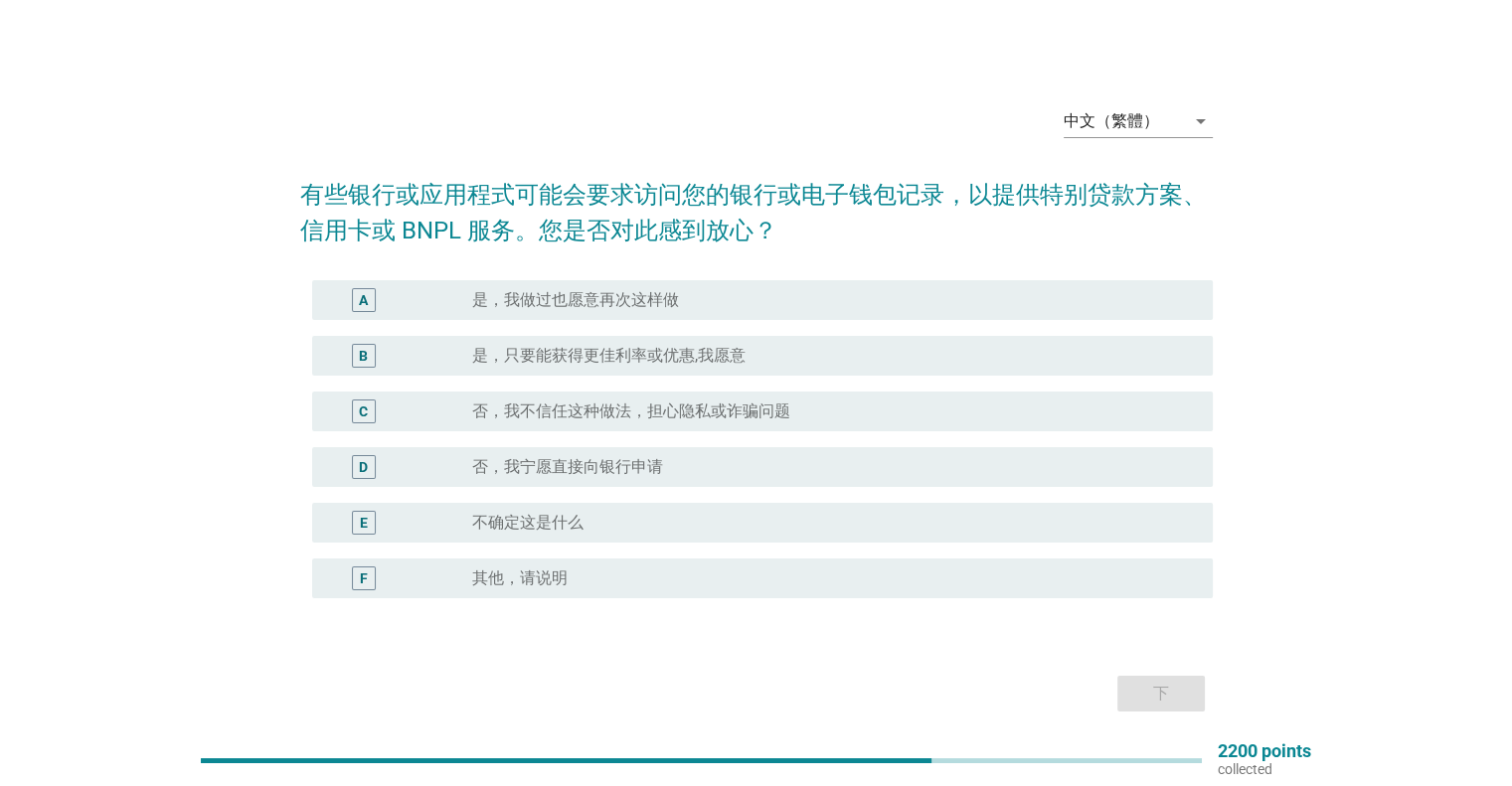 click on "否，我不信任这种做法，担心隐私或诈骗问题" at bounding box center (631, 411) 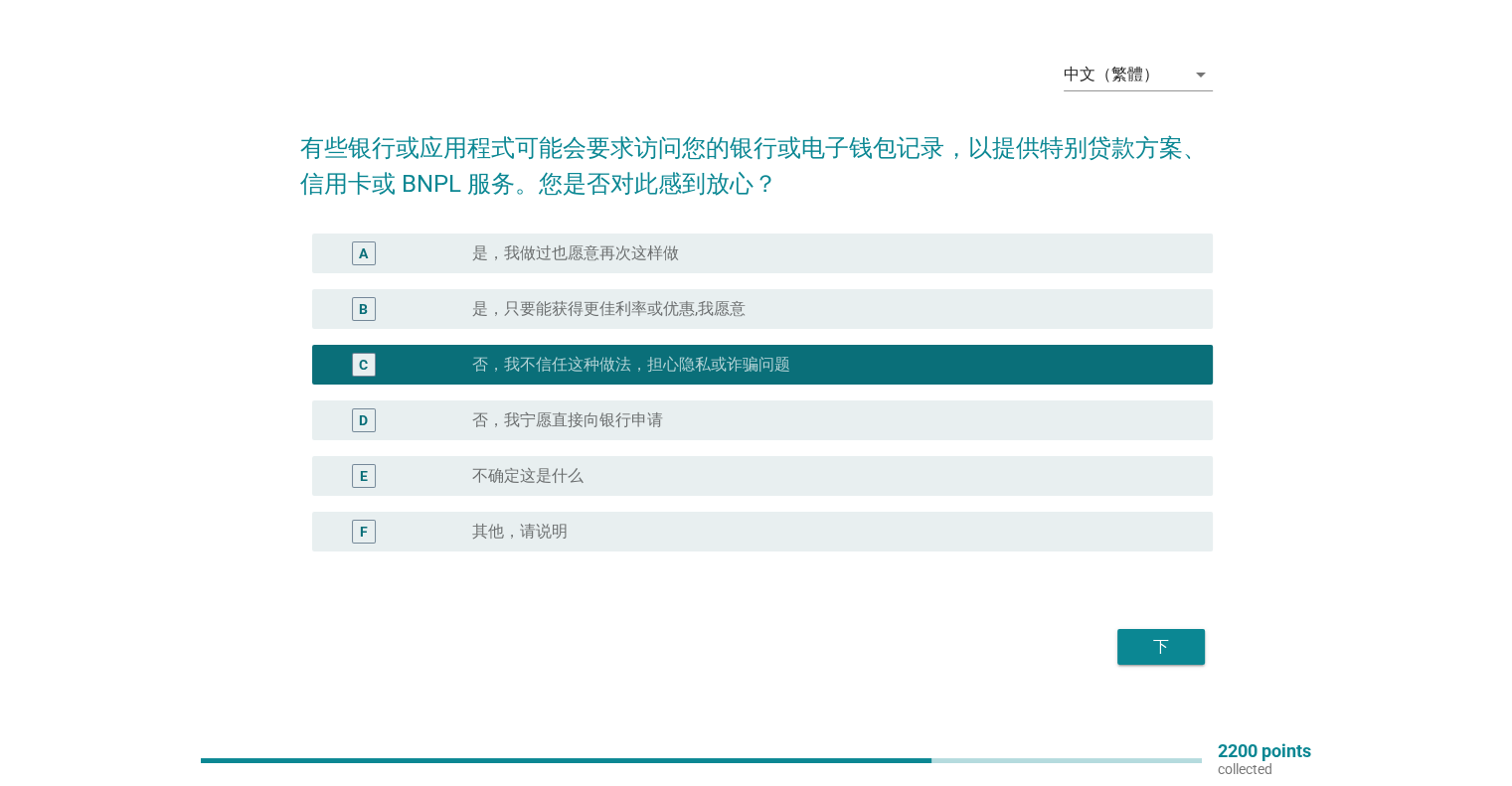 scroll, scrollTop: 72, scrollLeft: 0, axis: vertical 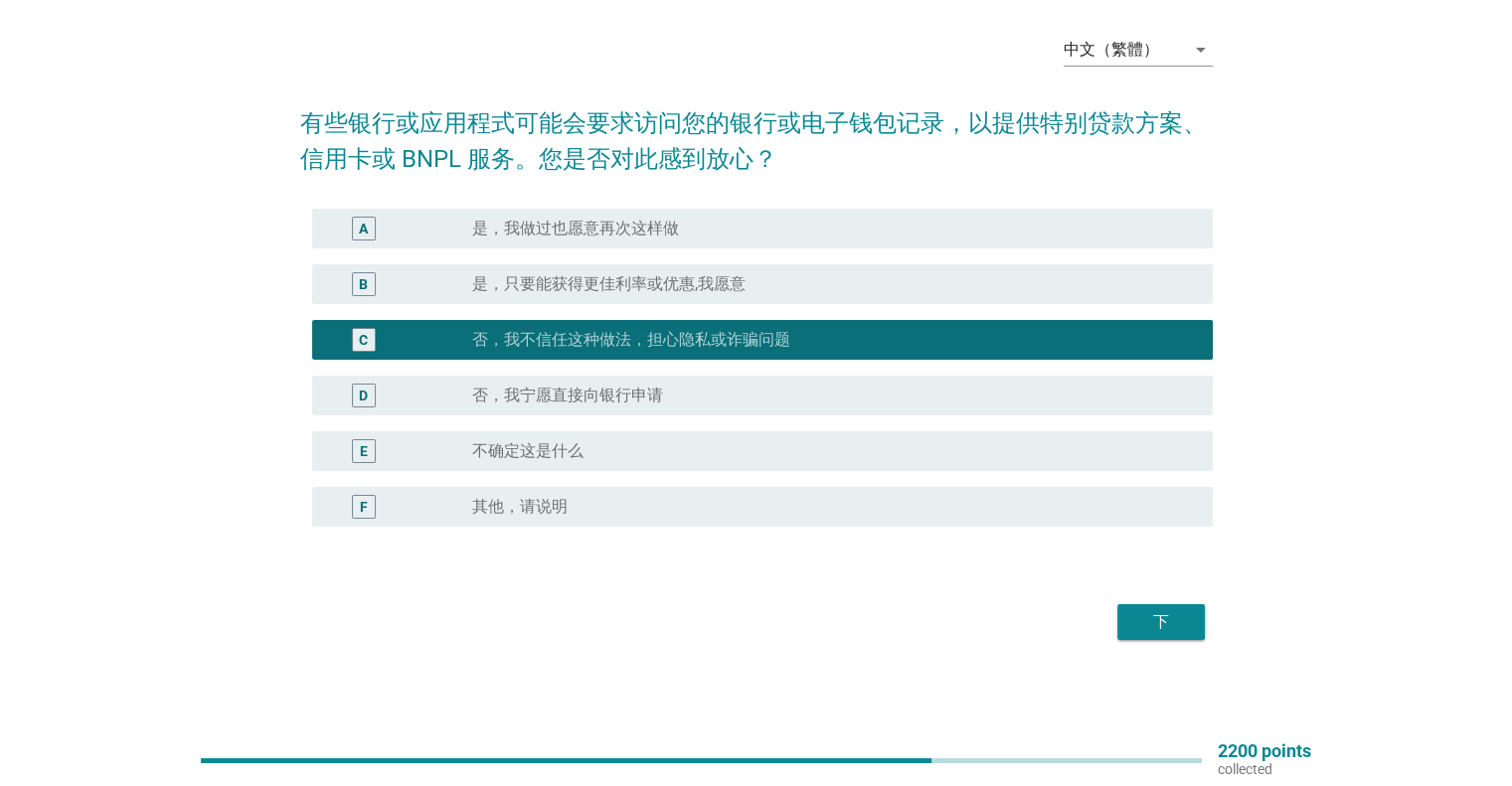 click on "下" at bounding box center (1161, 622) 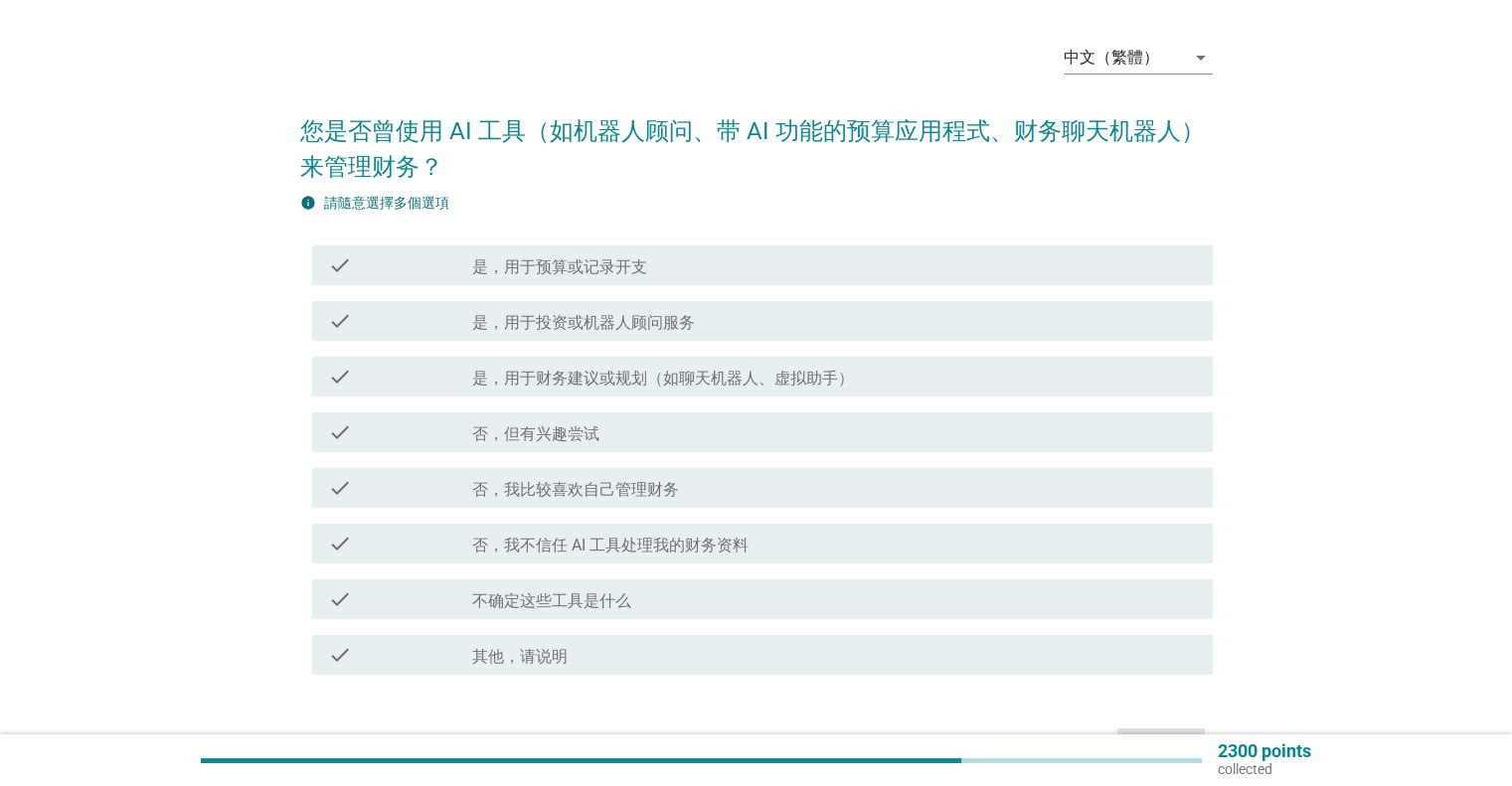 scroll, scrollTop: 99, scrollLeft: 0, axis: vertical 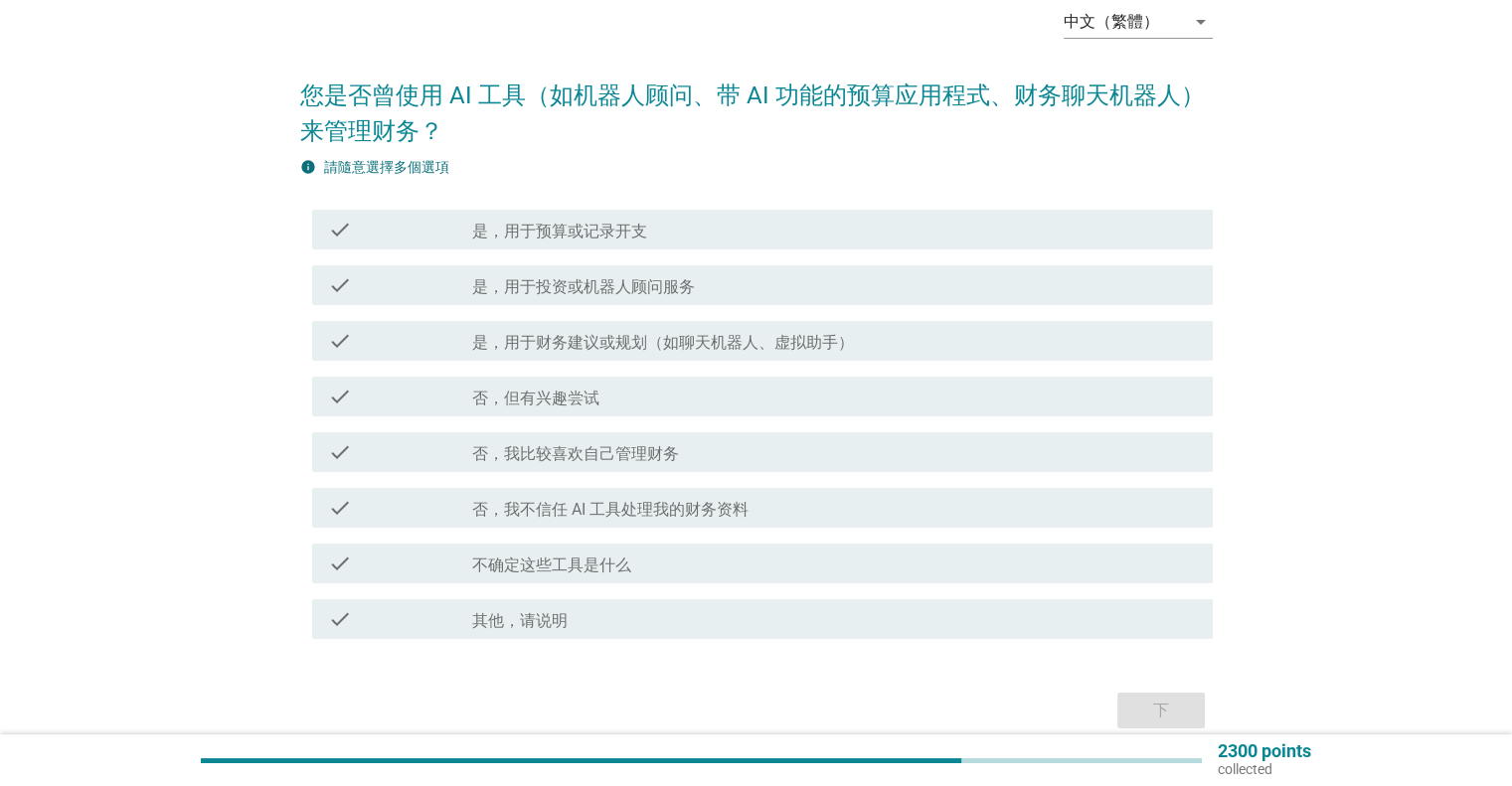 click on "不确定这些工具是什么" at bounding box center (552, 565) 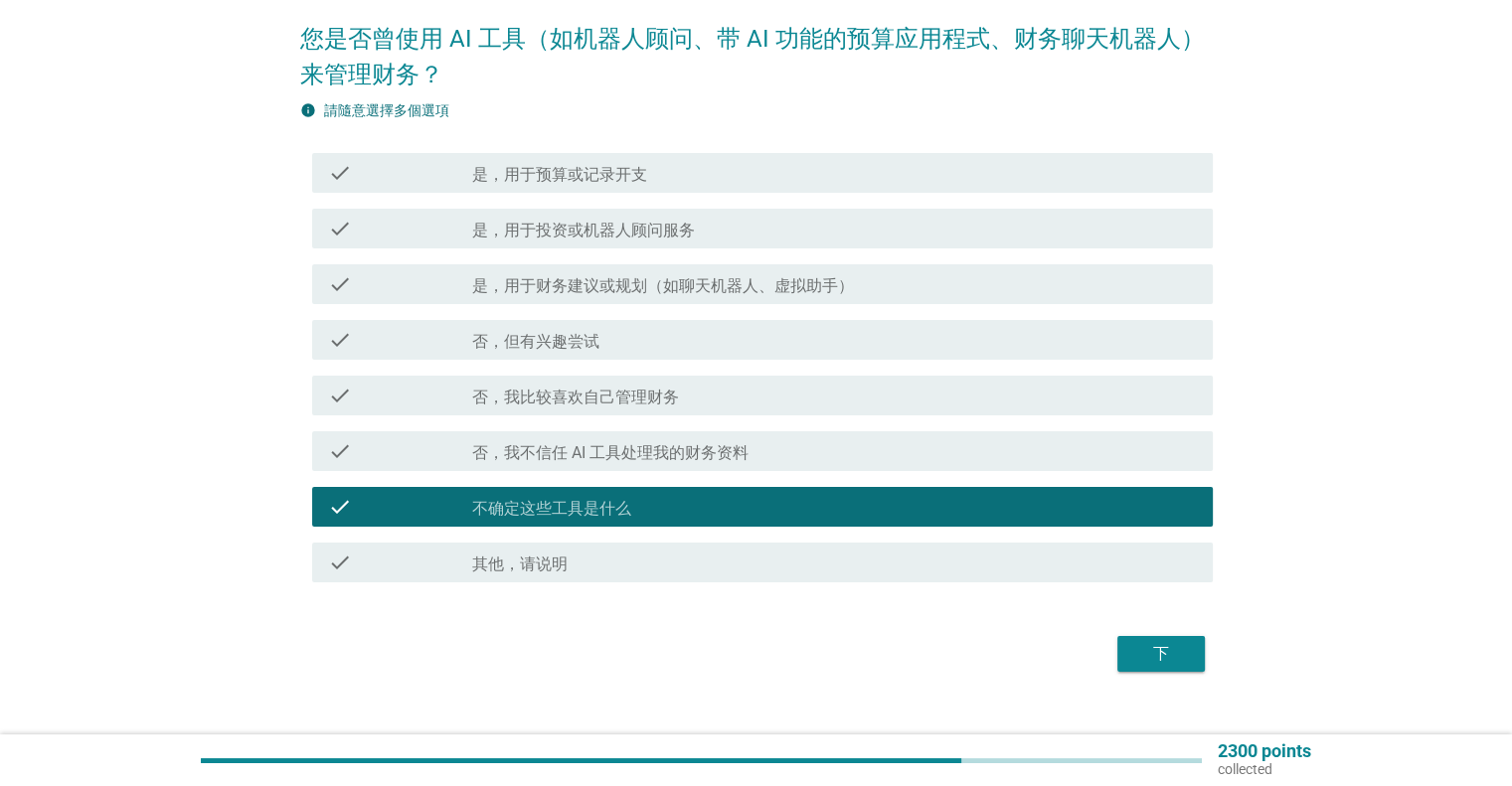 scroll, scrollTop: 188, scrollLeft: 0, axis: vertical 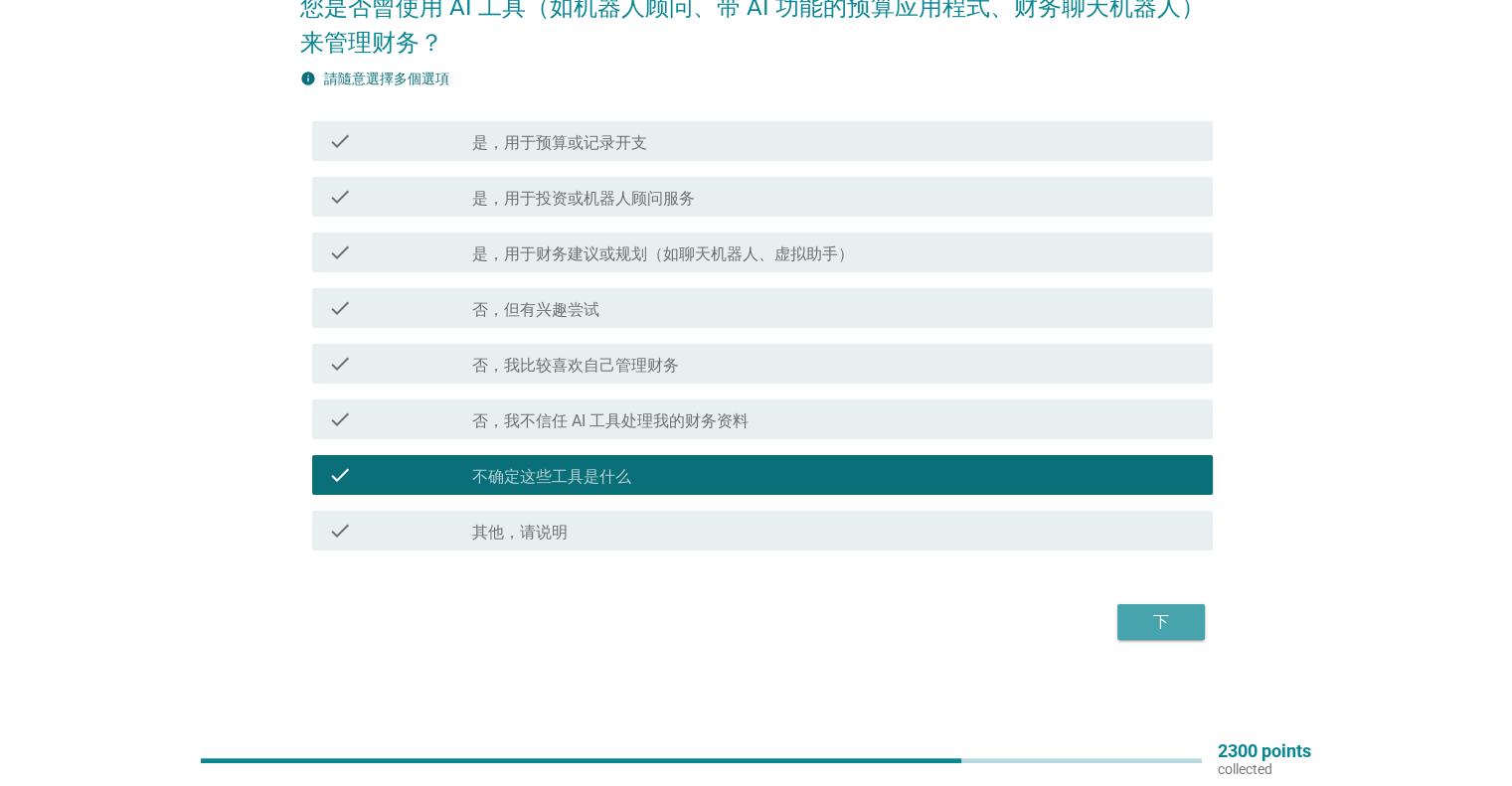 click on "下" at bounding box center (1161, 622) 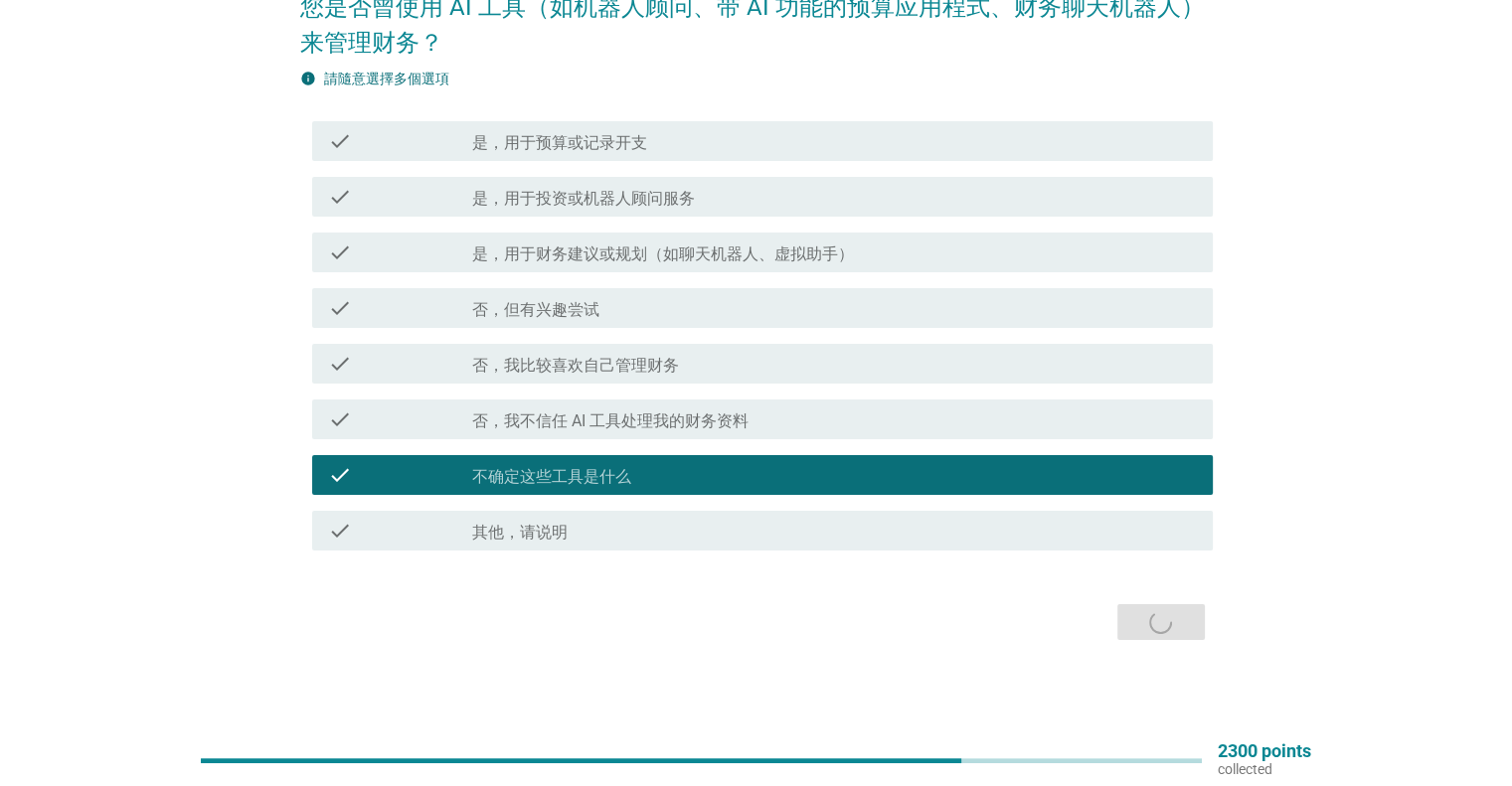 scroll, scrollTop: 0, scrollLeft: 0, axis: both 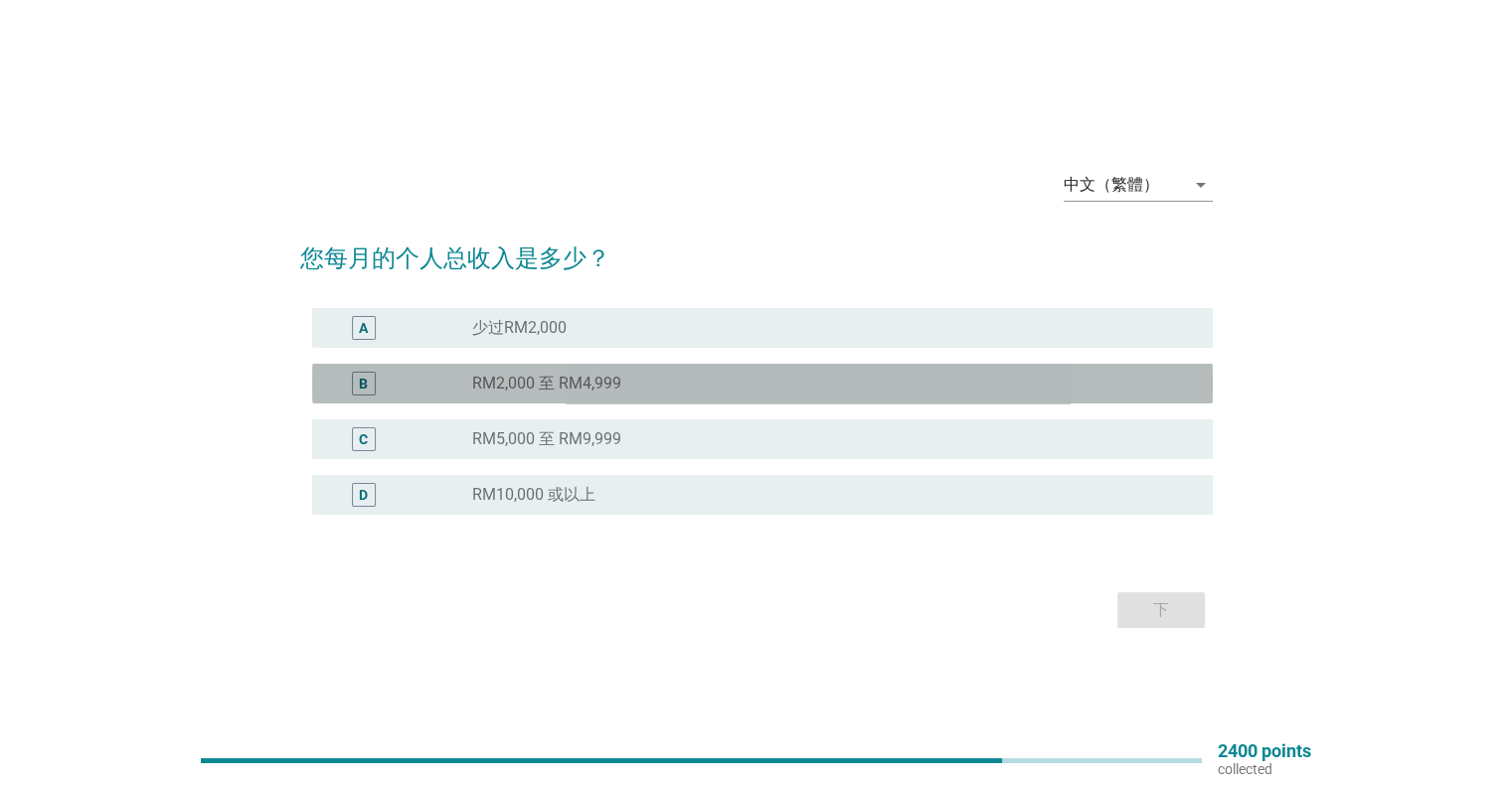 click on "RM2,000 至 RM4,999" at bounding box center (547, 384) 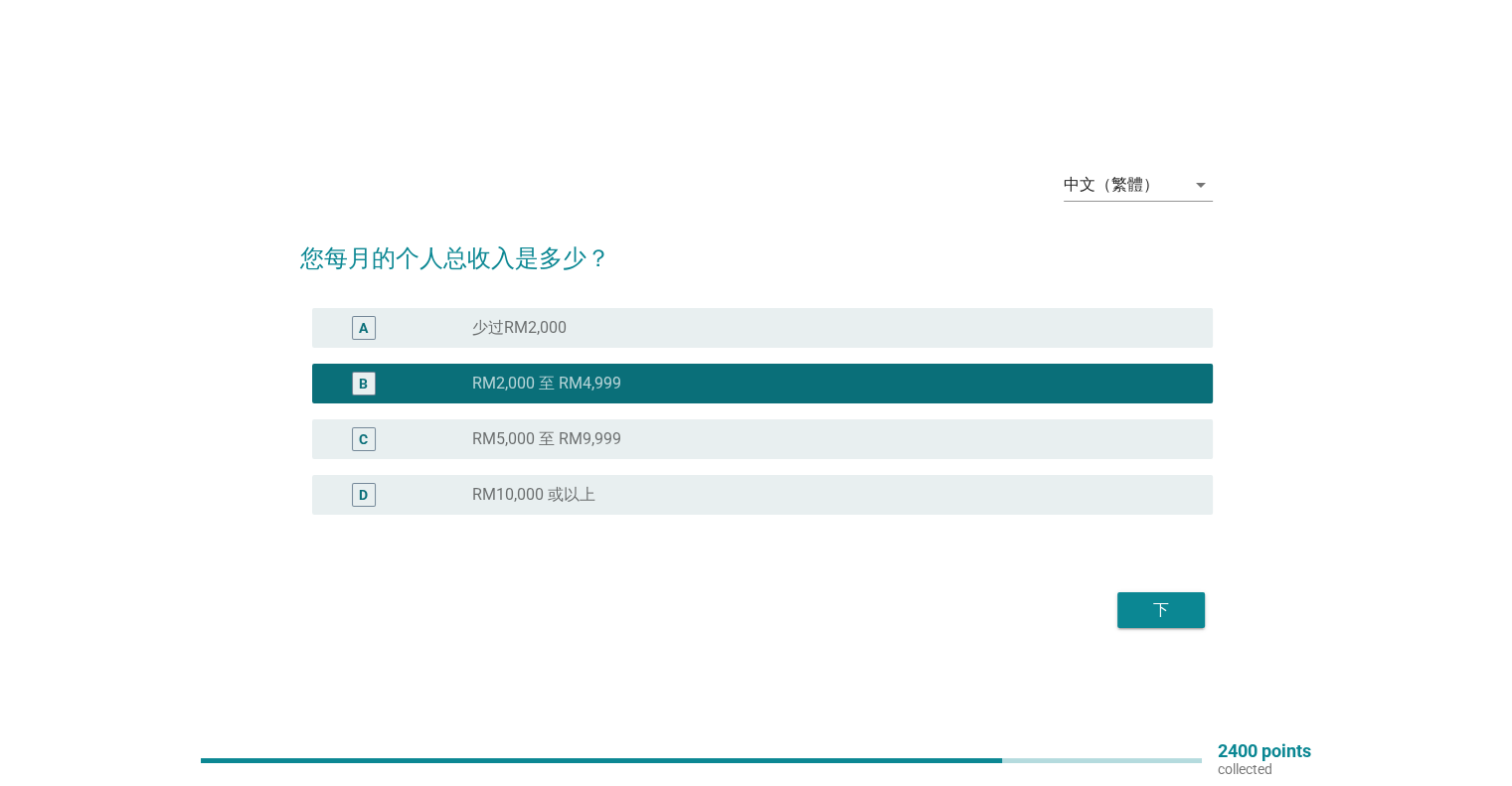 click on "下" at bounding box center [1161, 610] 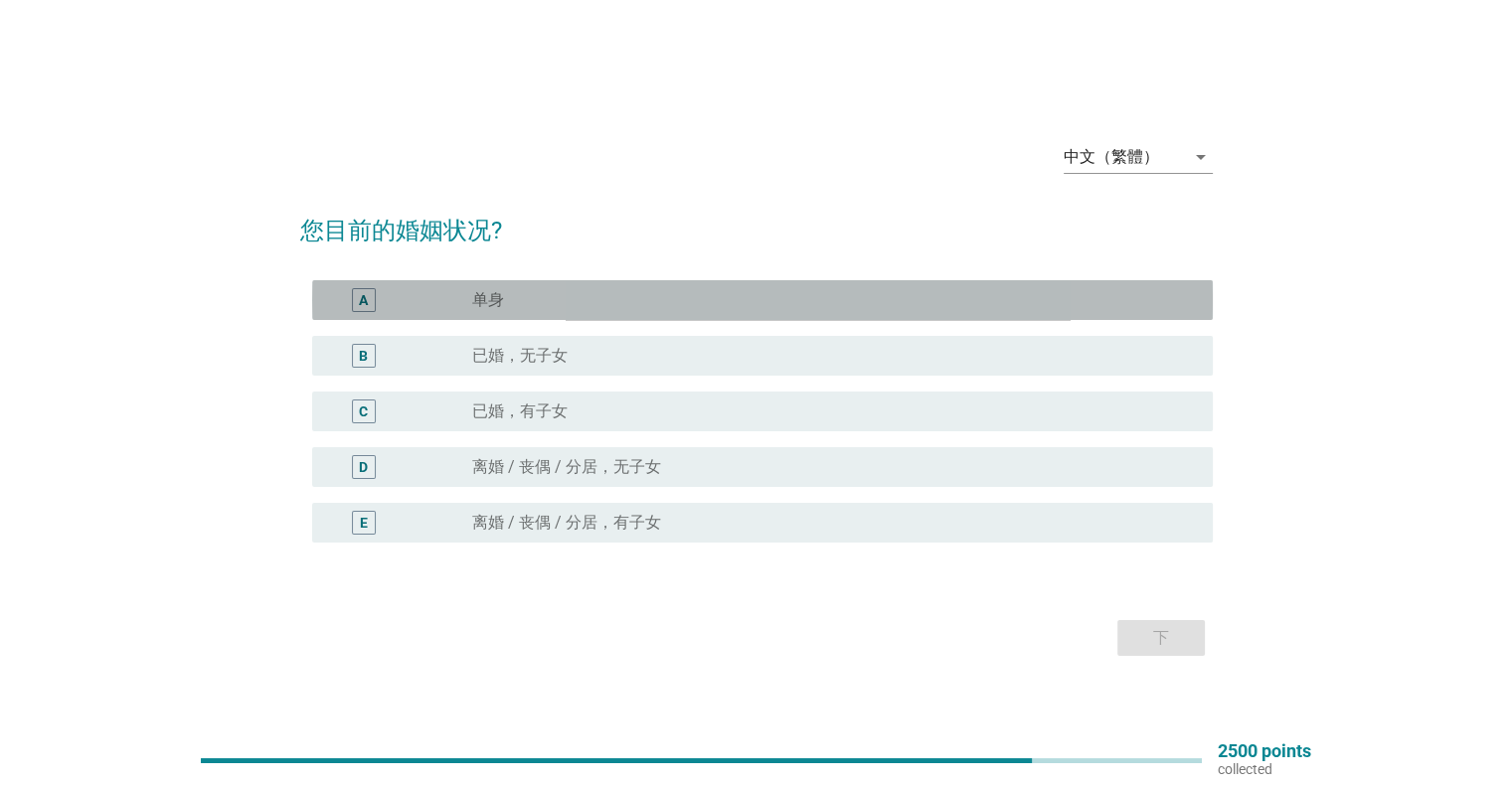 click on "单身" at bounding box center (488, 300) 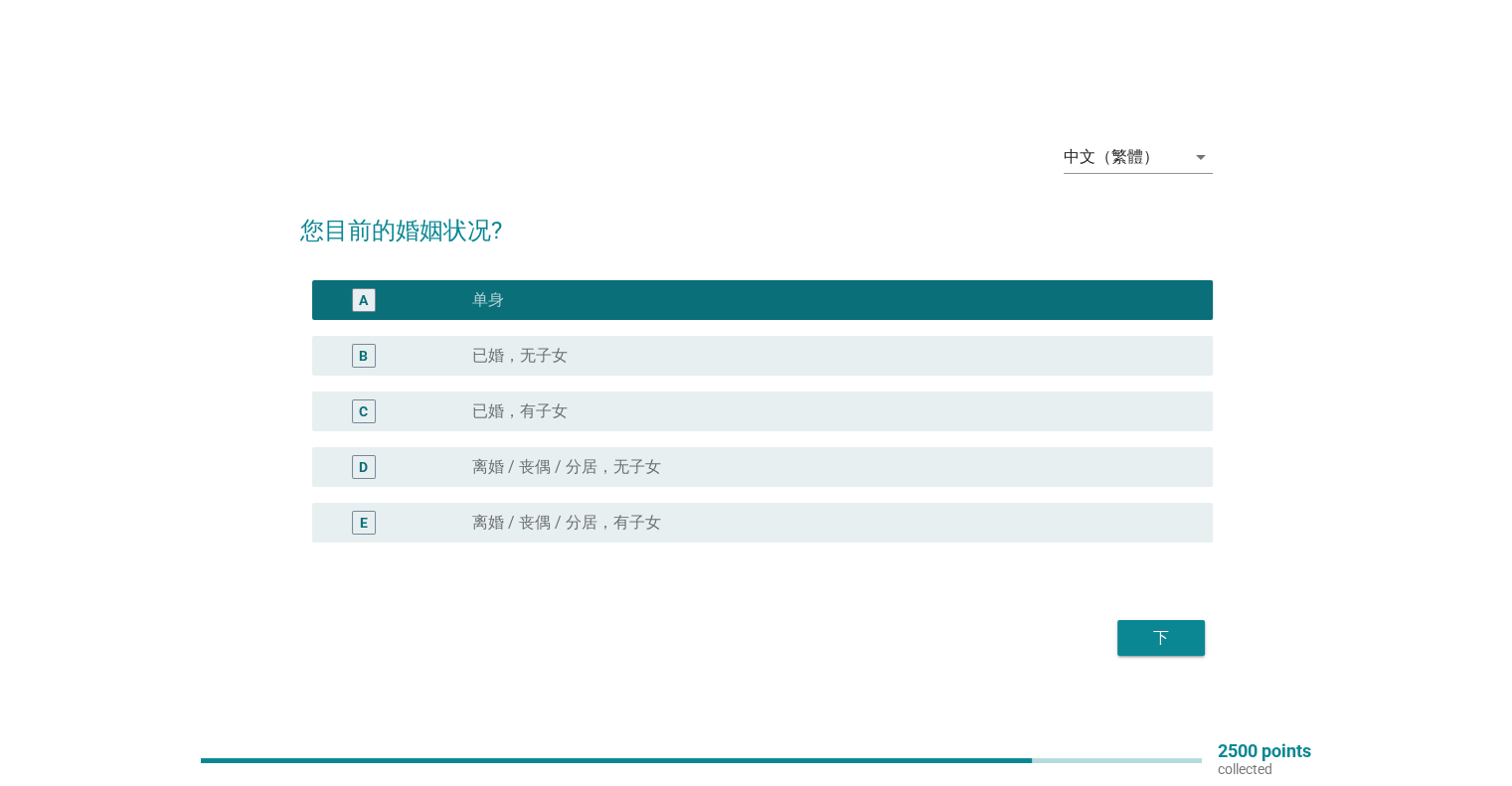 click on "下" at bounding box center [1161, 638] 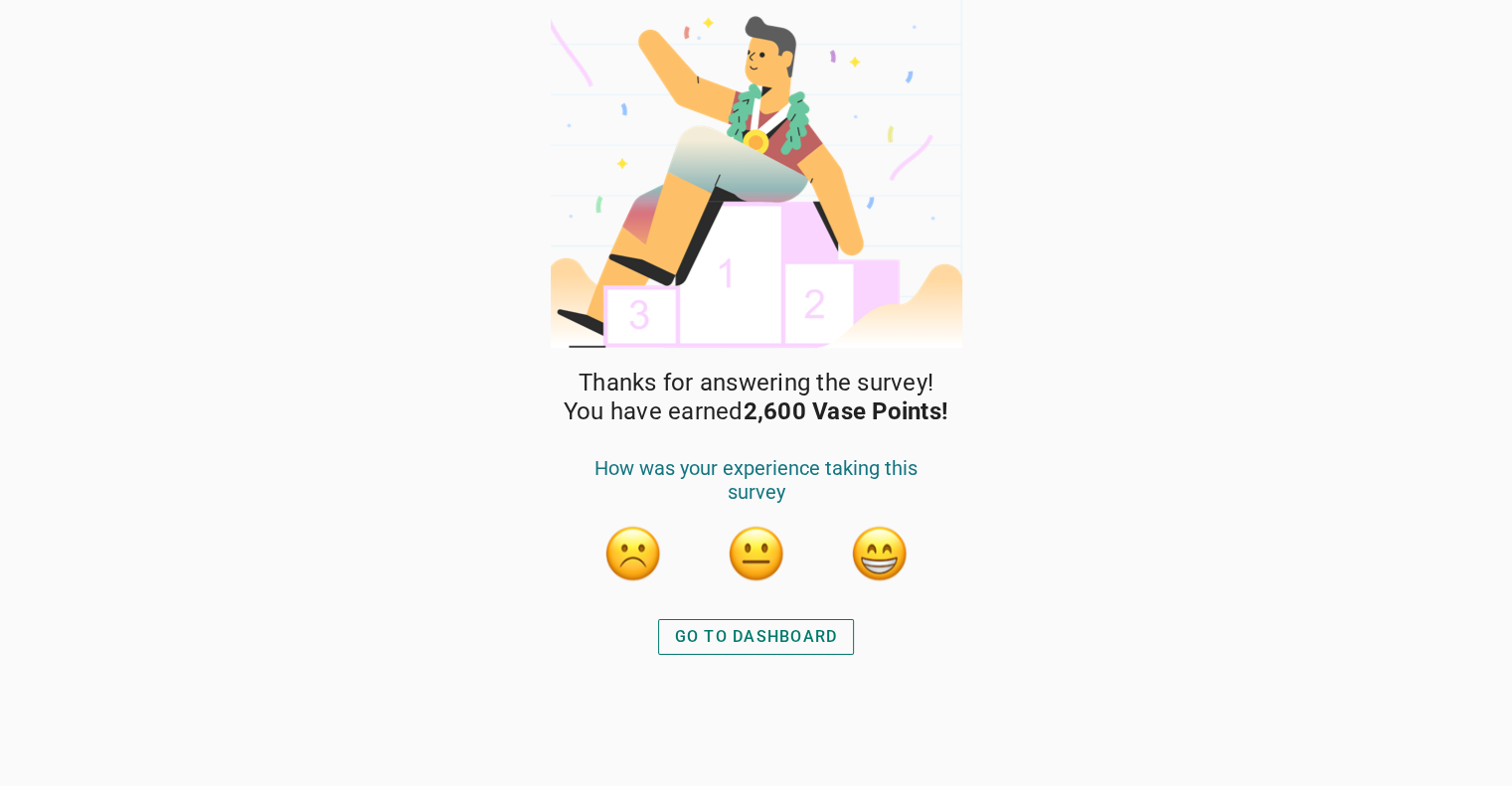 click at bounding box center [880, 553] 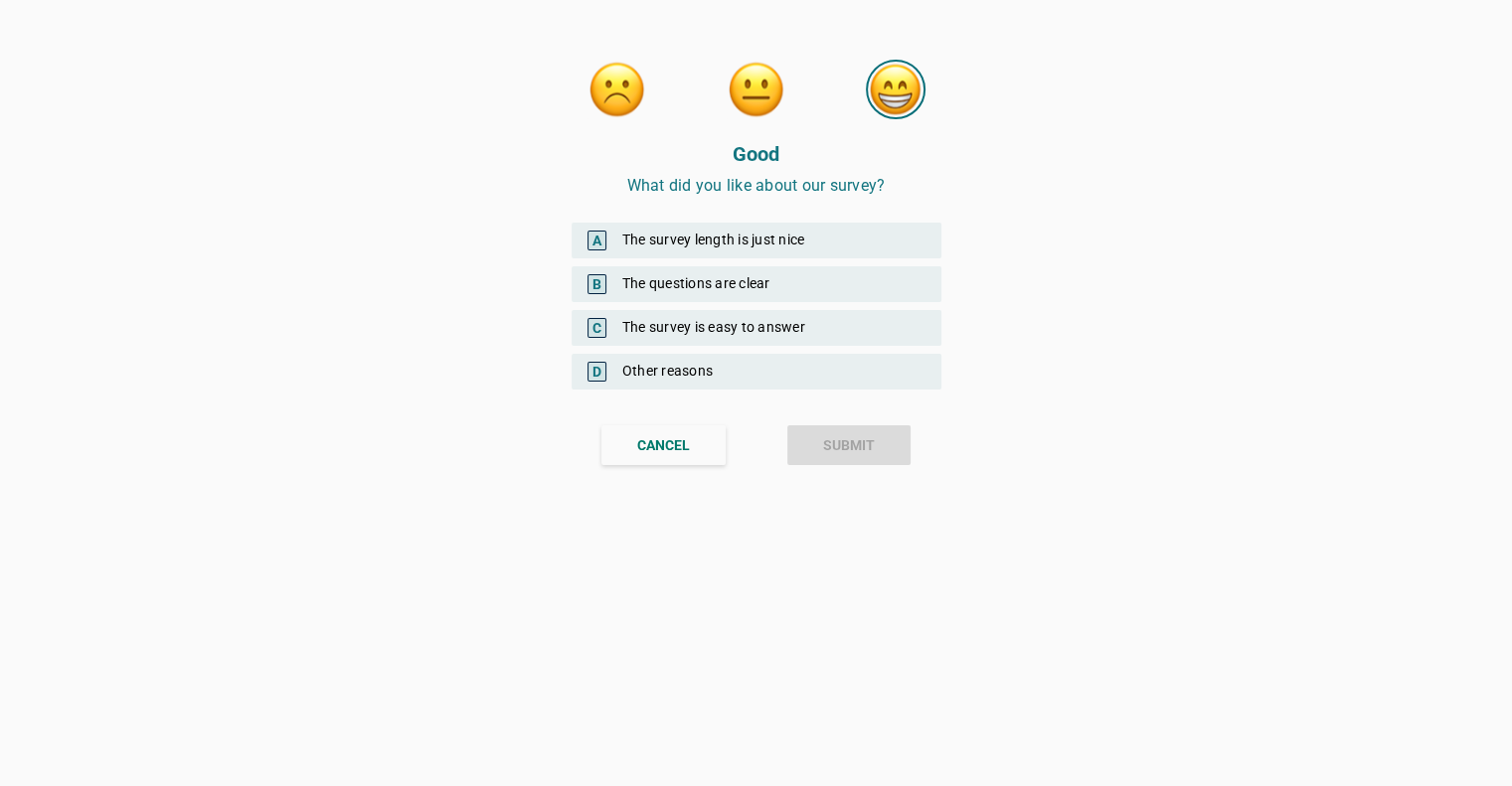 click on "B
The questions are clear" at bounding box center (756, 284) 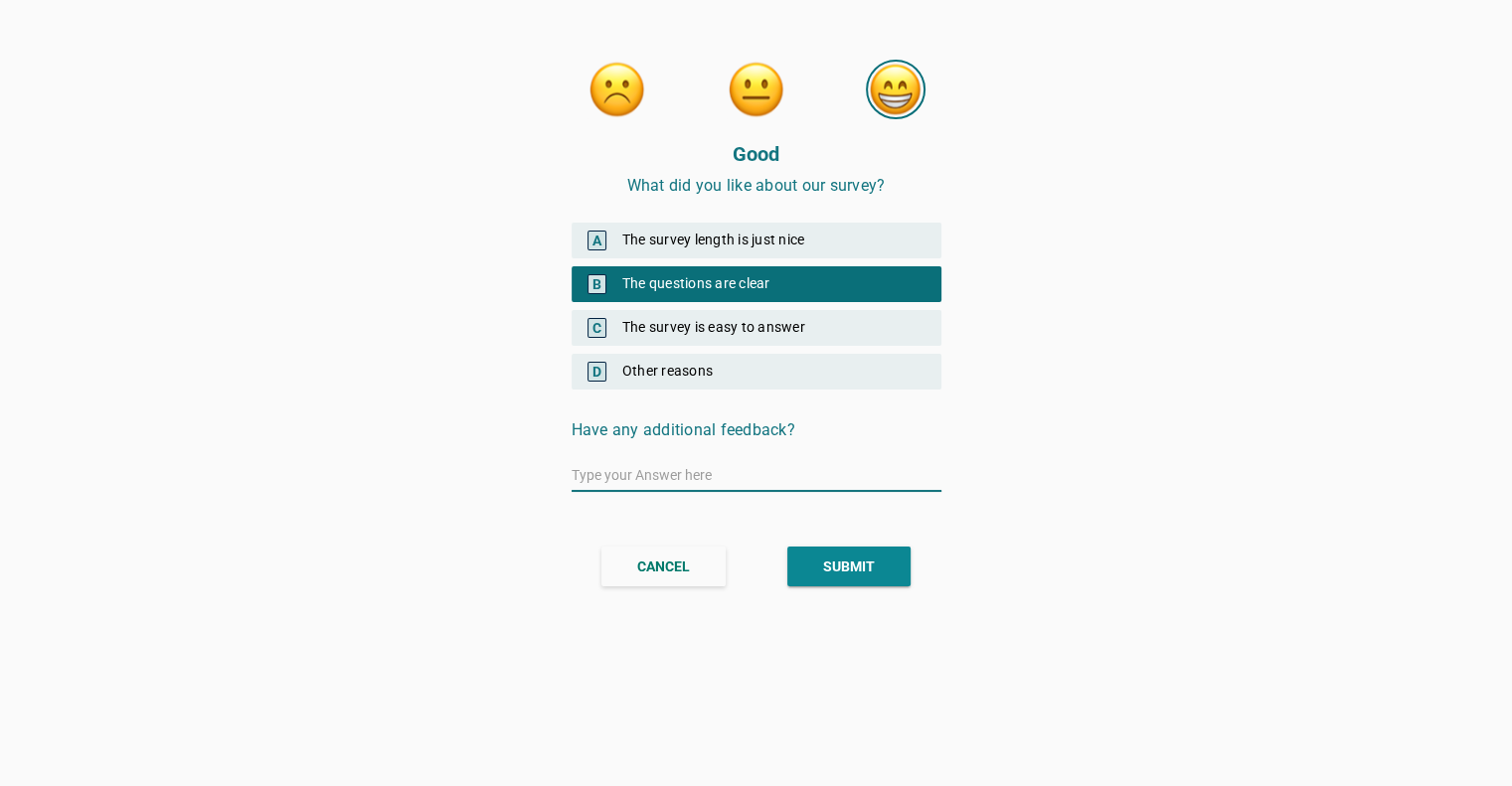 click on "SUBMIT" at bounding box center (849, 566) 